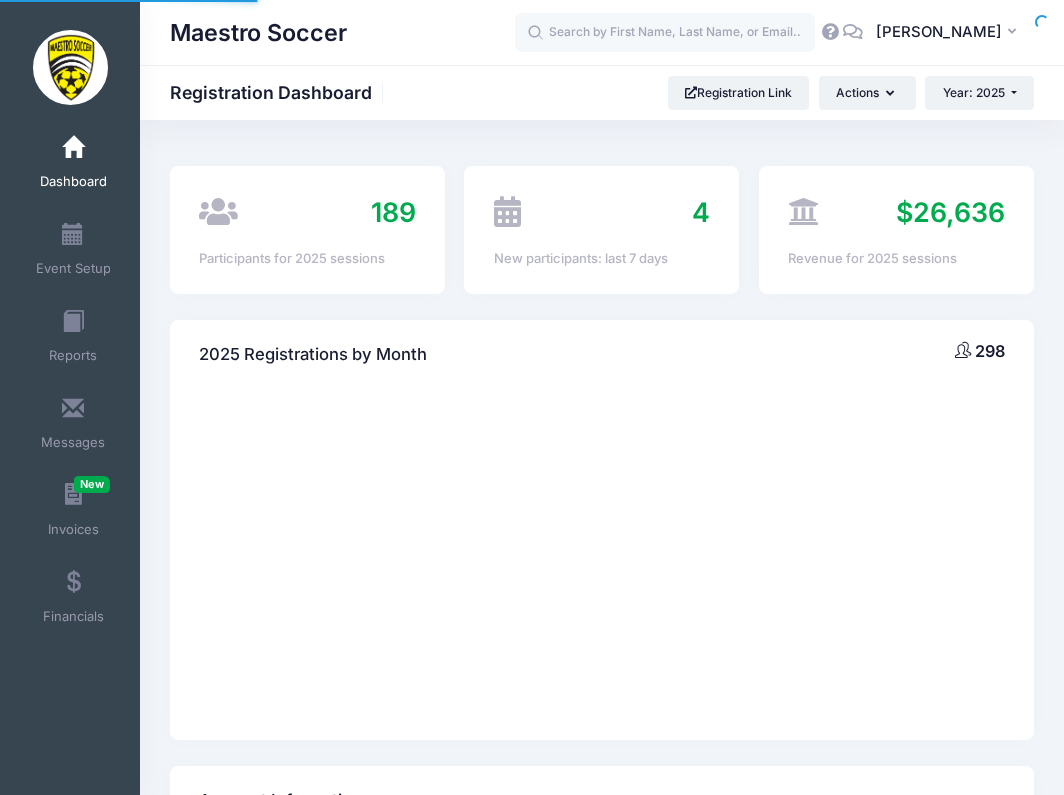 scroll, scrollTop: 0, scrollLeft: 0, axis: both 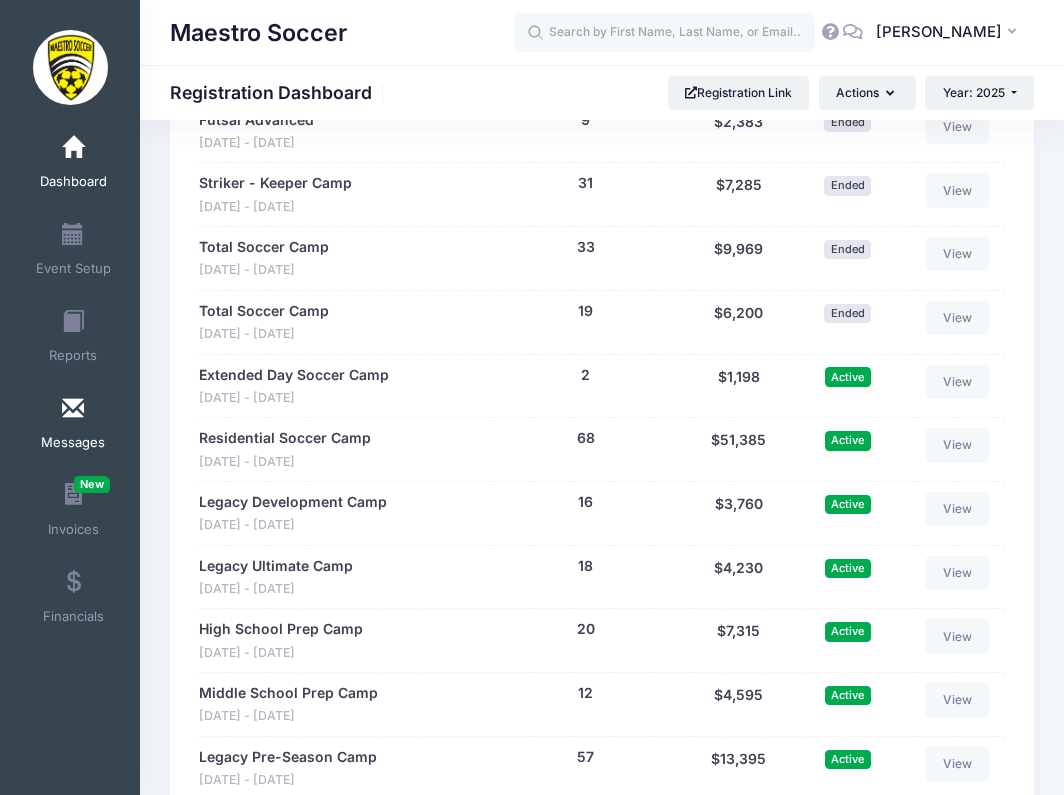 click at bounding box center (73, 409) 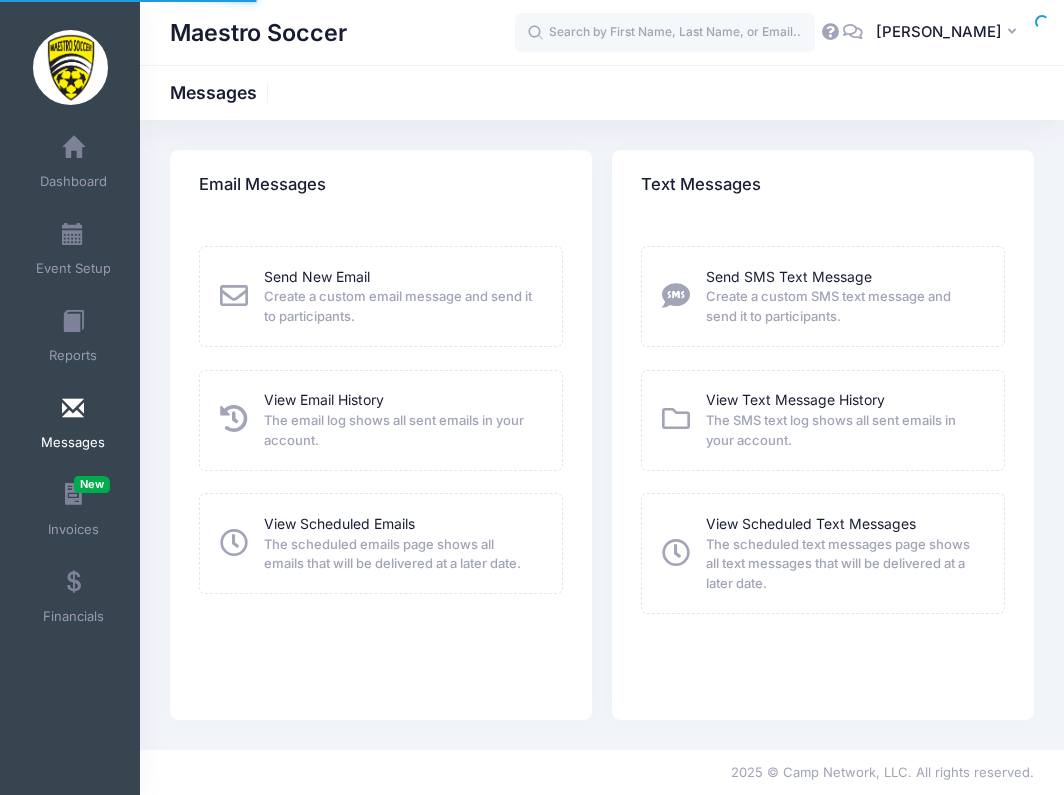 scroll, scrollTop: 0, scrollLeft: 0, axis: both 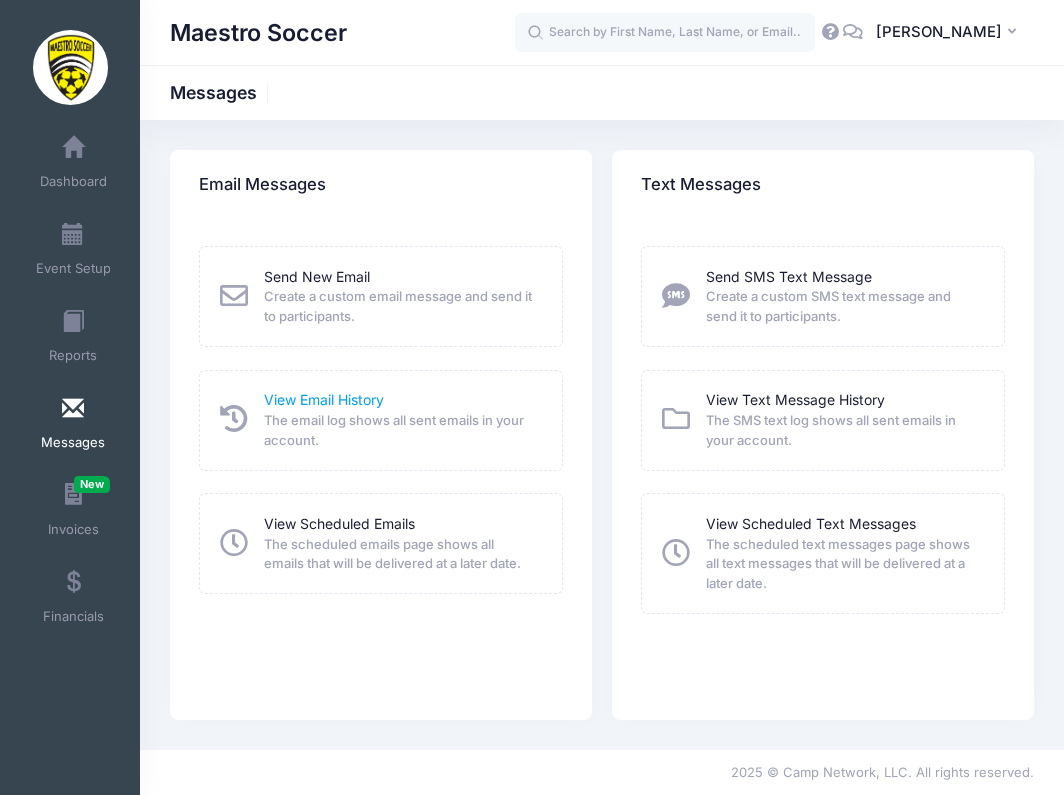 click on "View Email History" at bounding box center (324, 399) 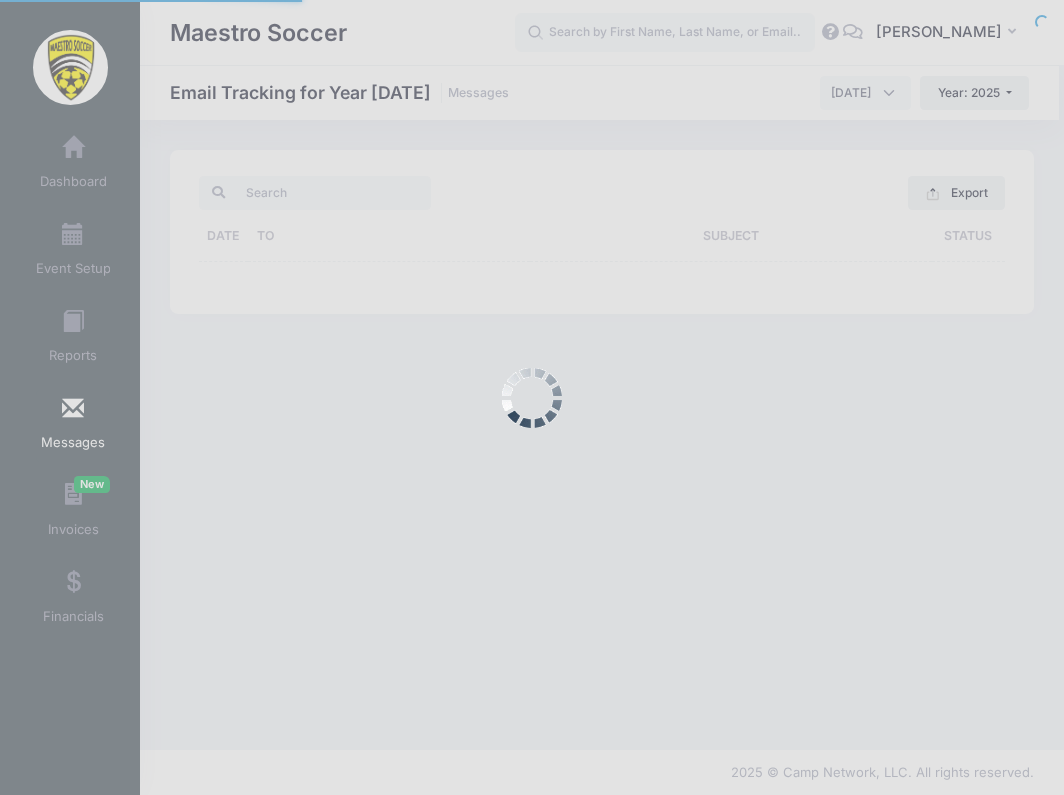 scroll, scrollTop: 0, scrollLeft: 0, axis: both 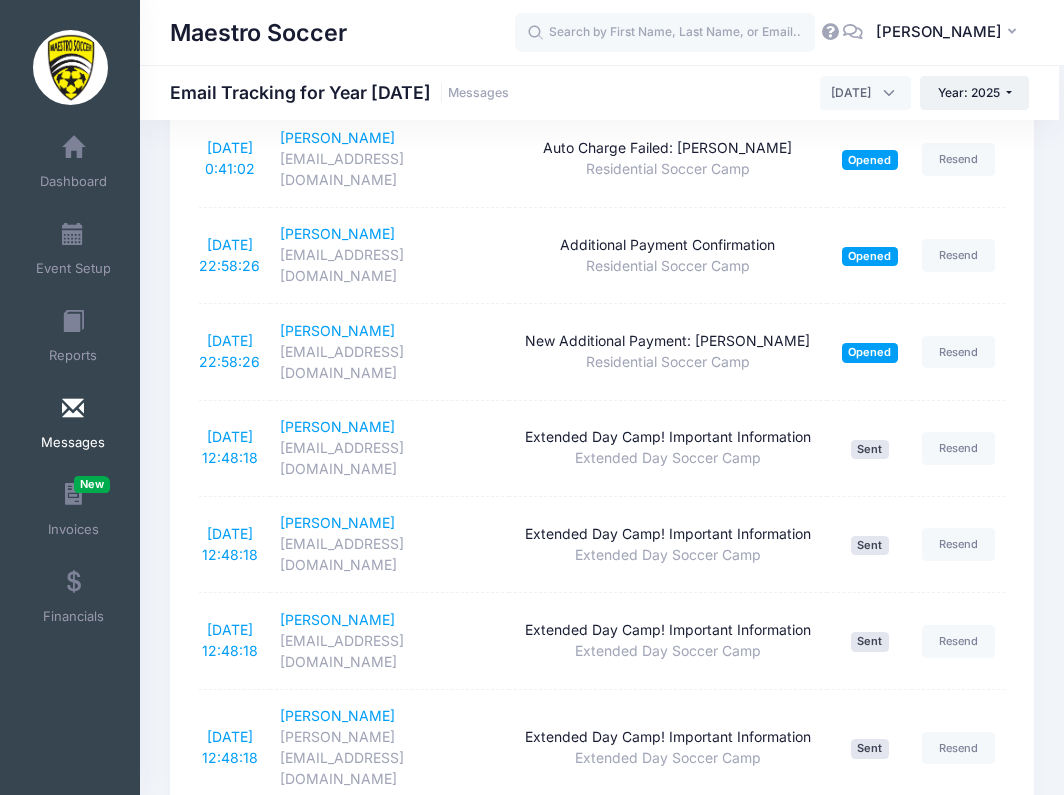click on "[DATE] 12:46:19" at bounding box center [230, 1067] 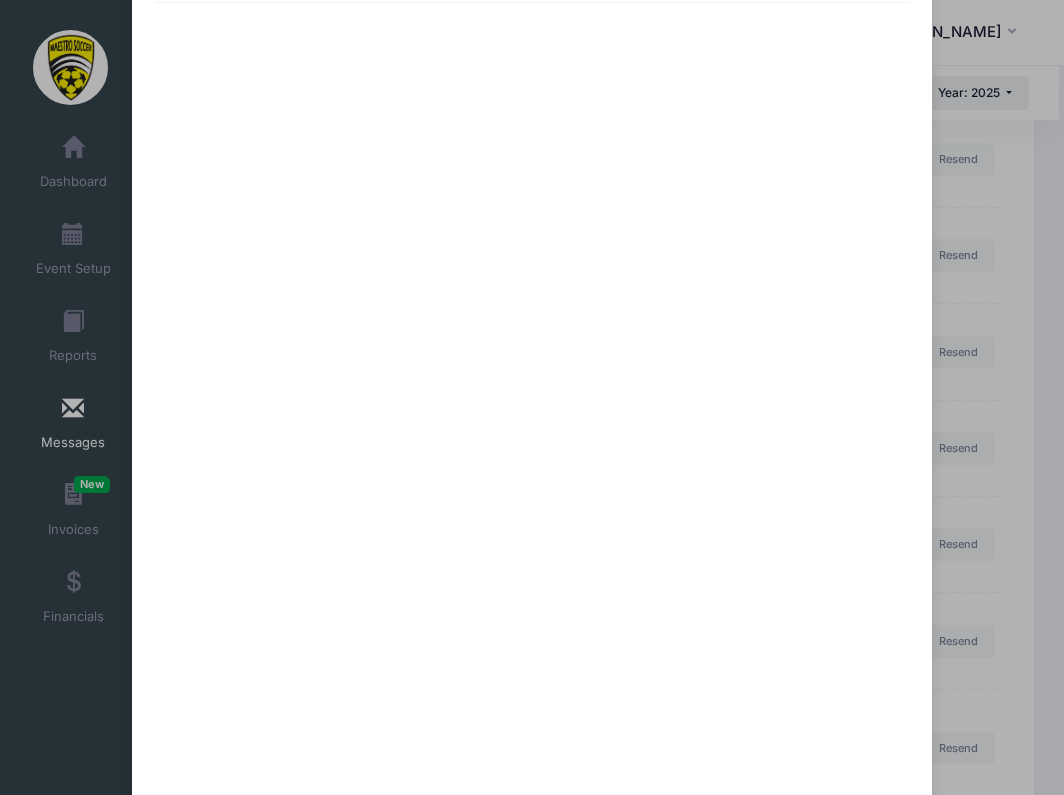 scroll, scrollTop: 8, scrollLeft: 0, axis: vertical 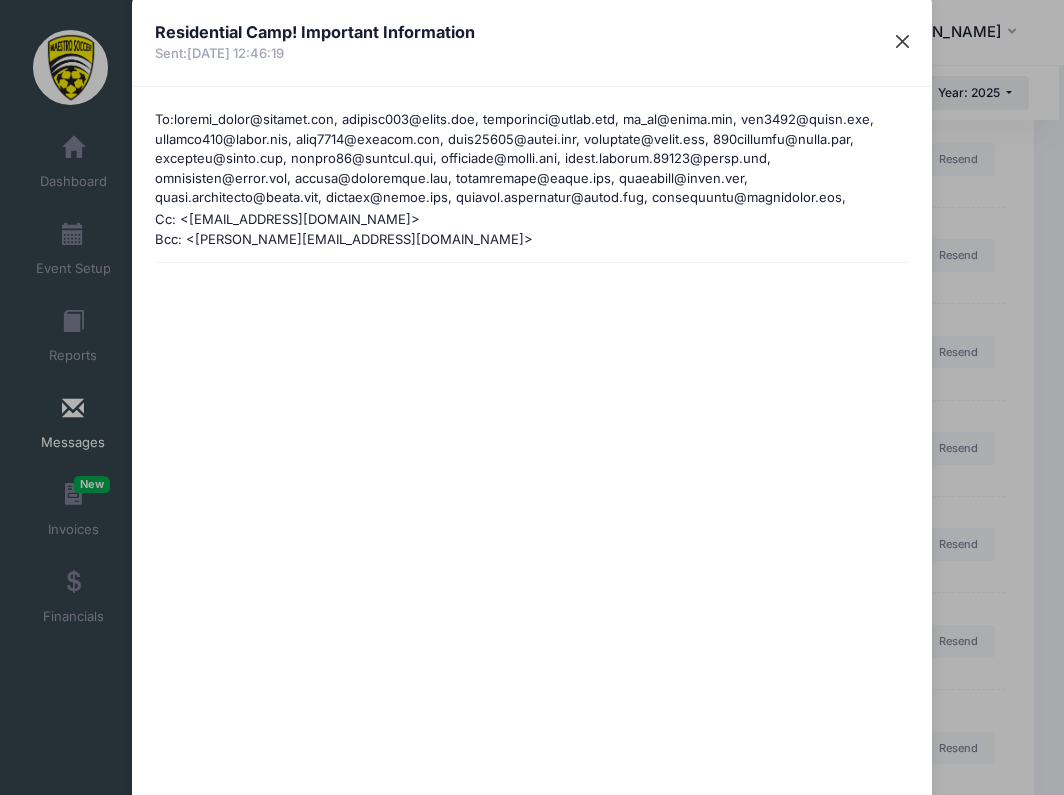 click at bounding box center [903, 42] 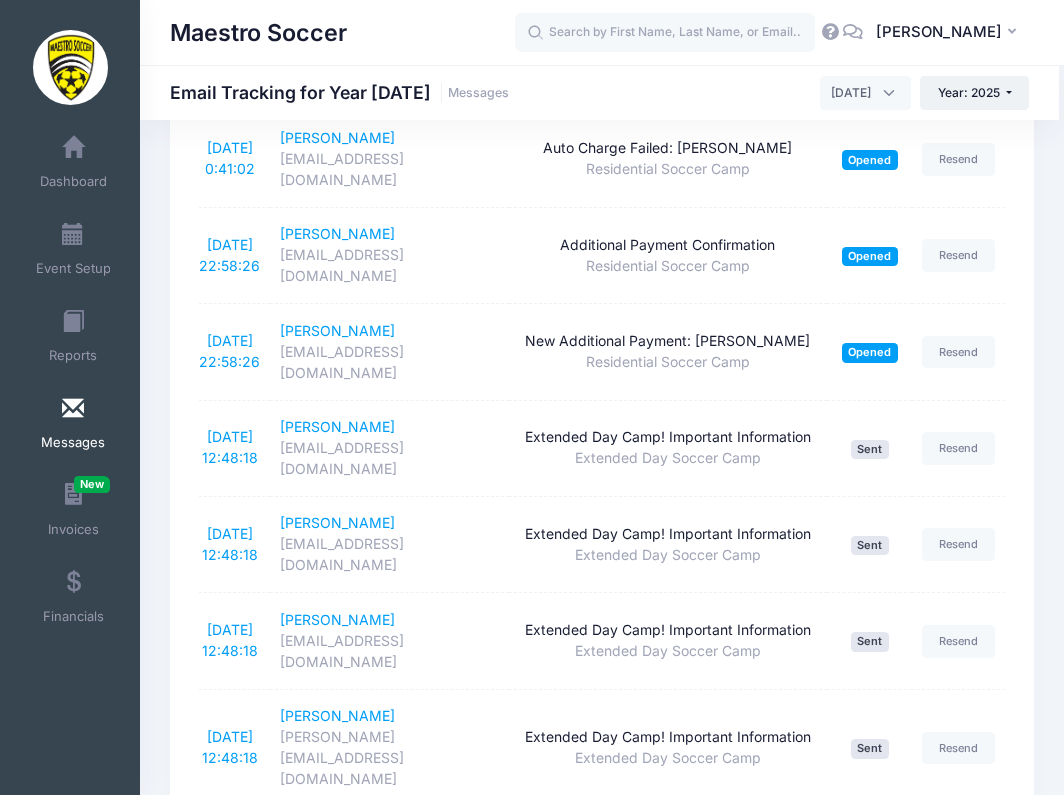 click at bounding box center (73, 409) 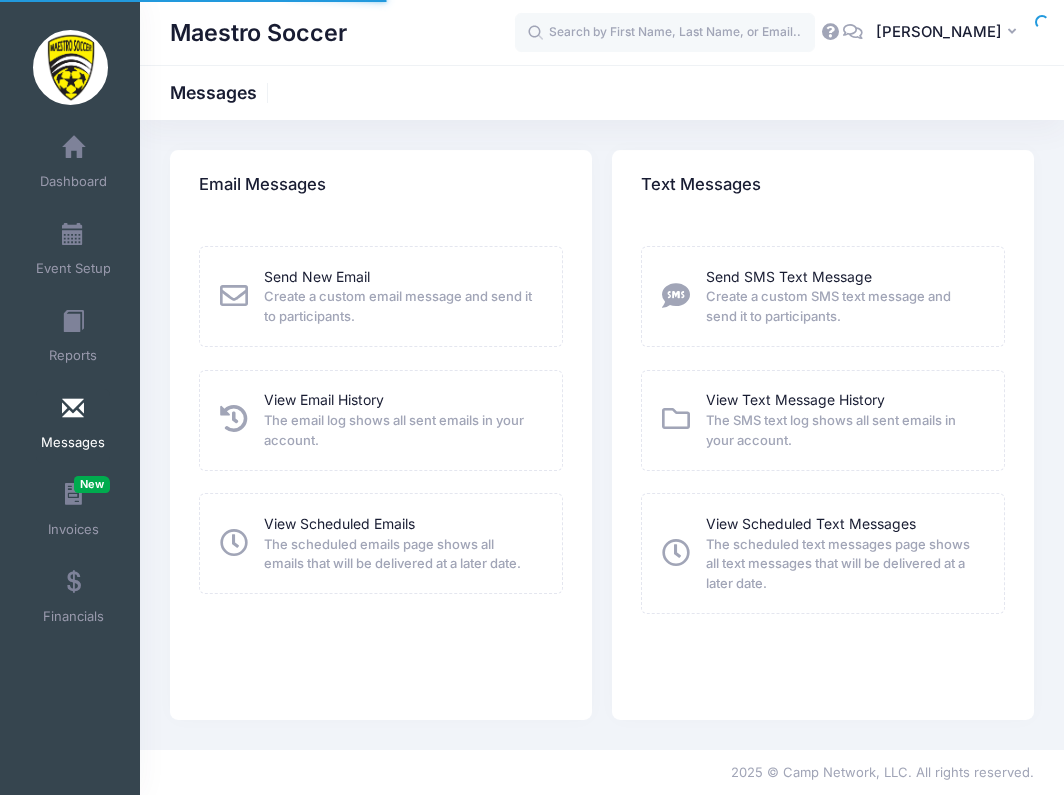 scroll, scrollTop: 0, scrollLeft: 0, axis: both 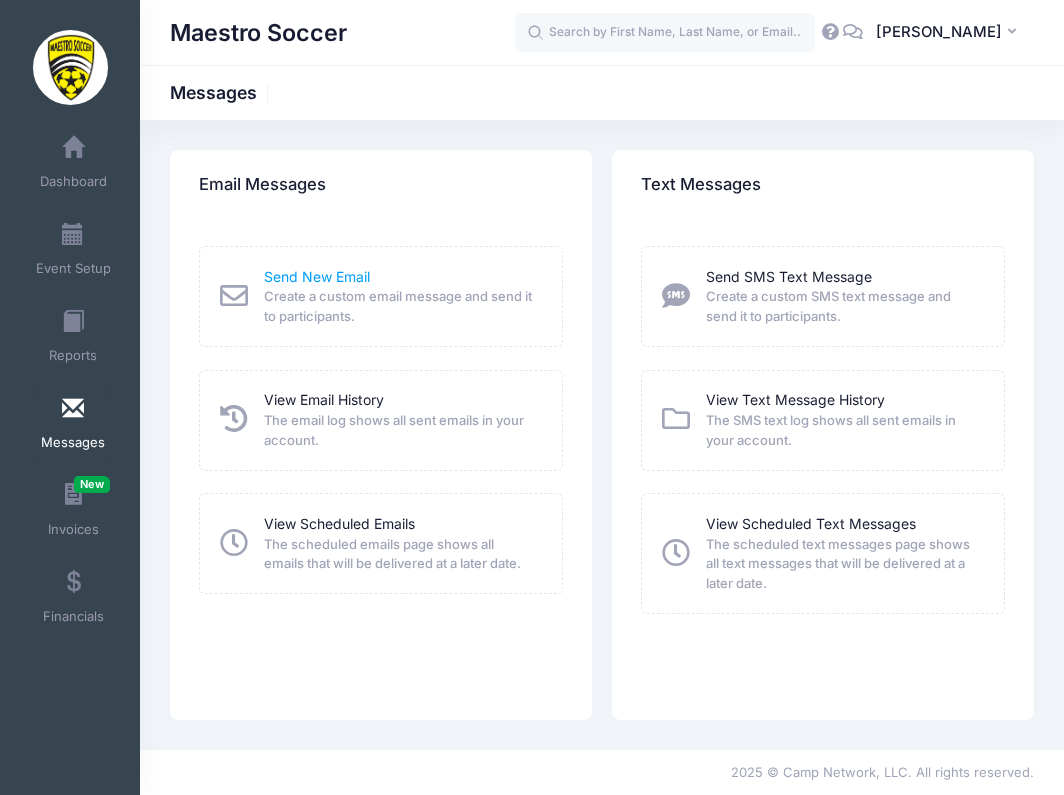 click on "Send New Email" at bounding box center [317, 276] 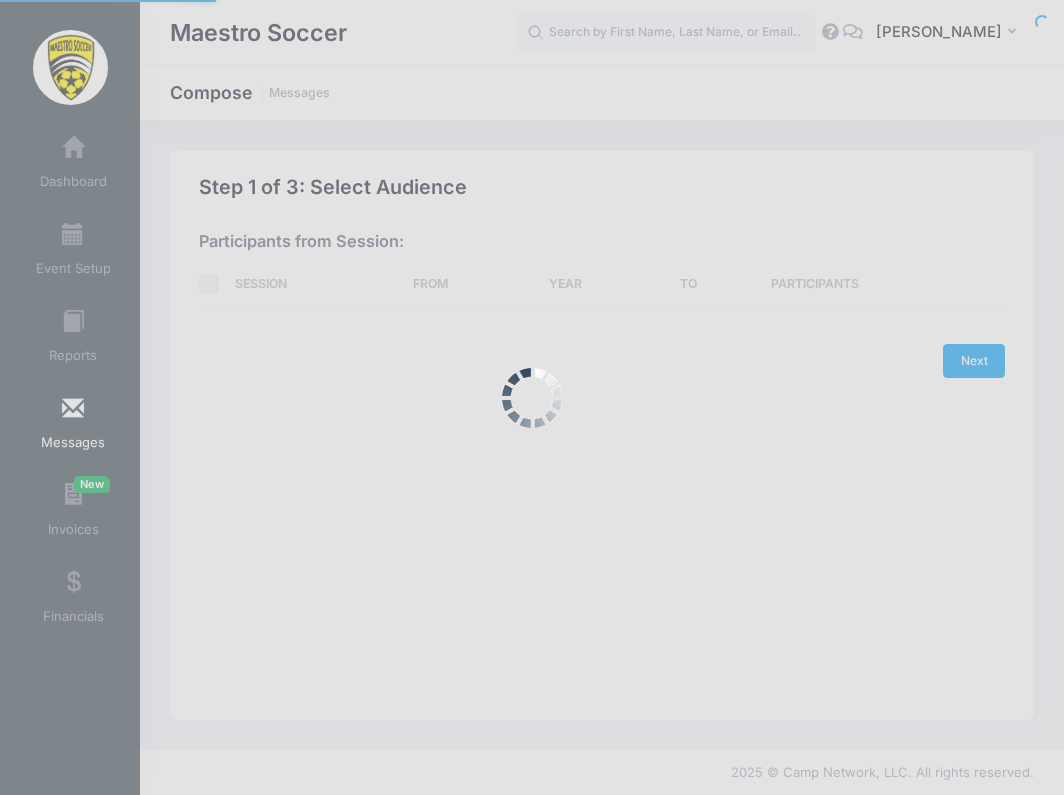 scroll, scrollTop: 0, scrollLeft: 0, axis: both 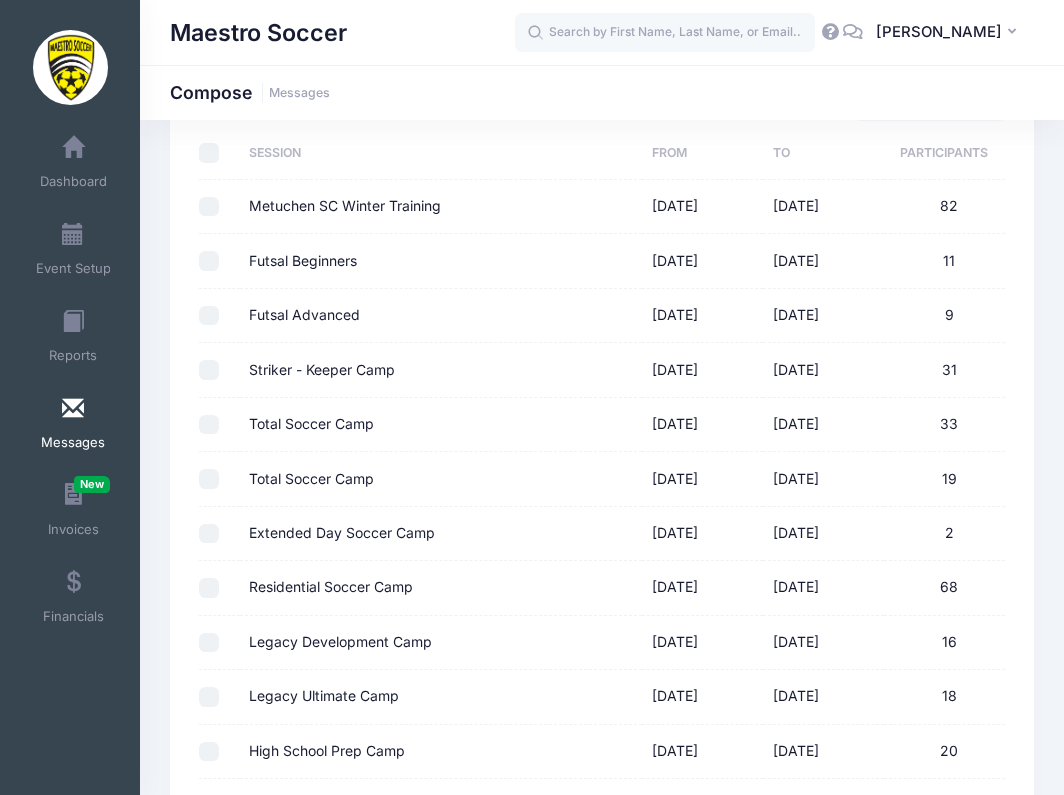 click on "Residential Soccer Camp" at bounding box center [209, 588] 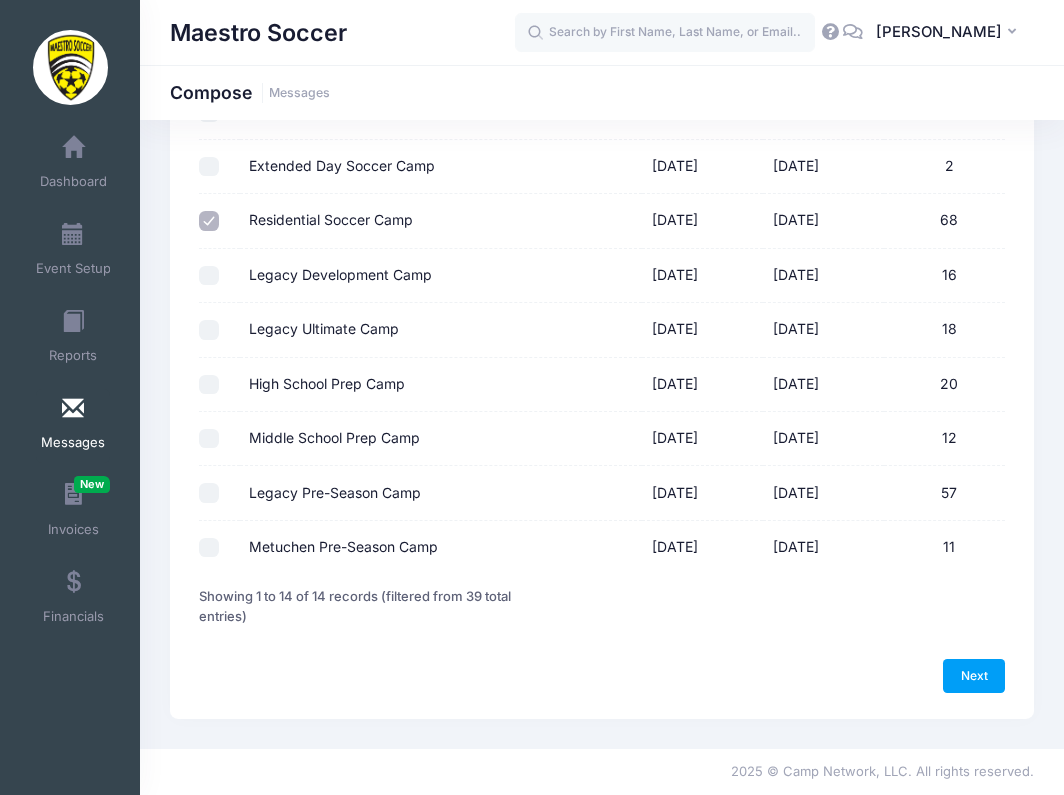 scroll, scrollTop: 512, scrollLeft: 0, axis: vertical 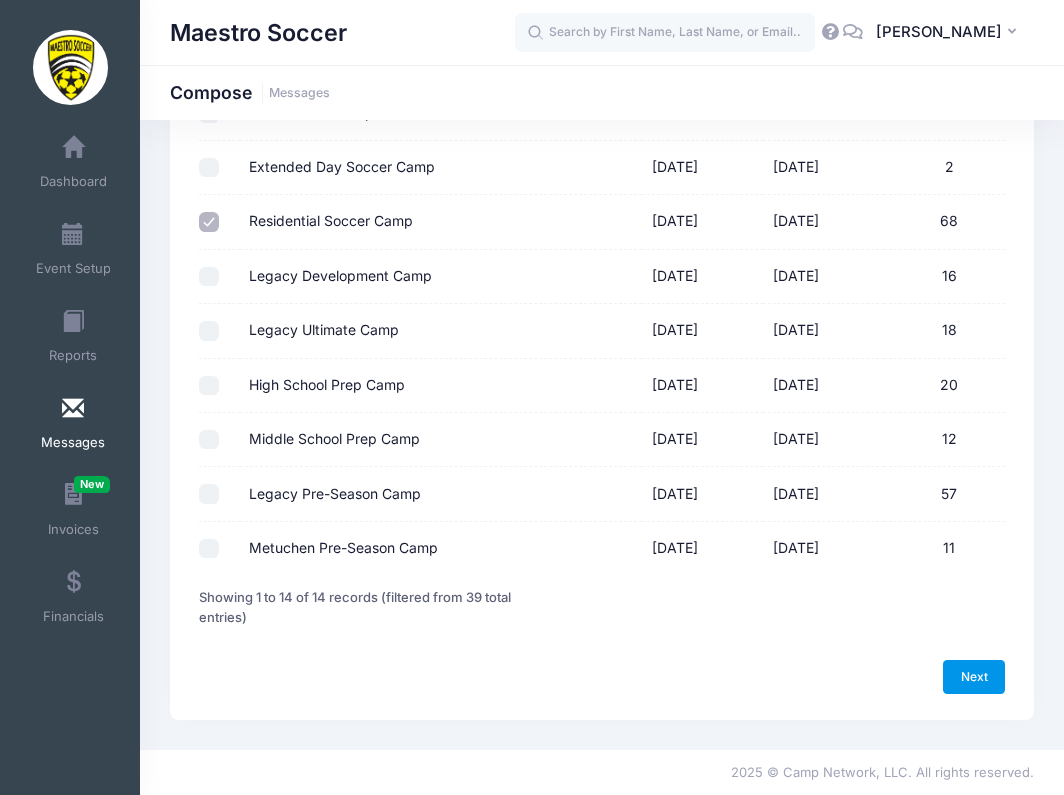 click on "Next" at bounding box center [974, 677] 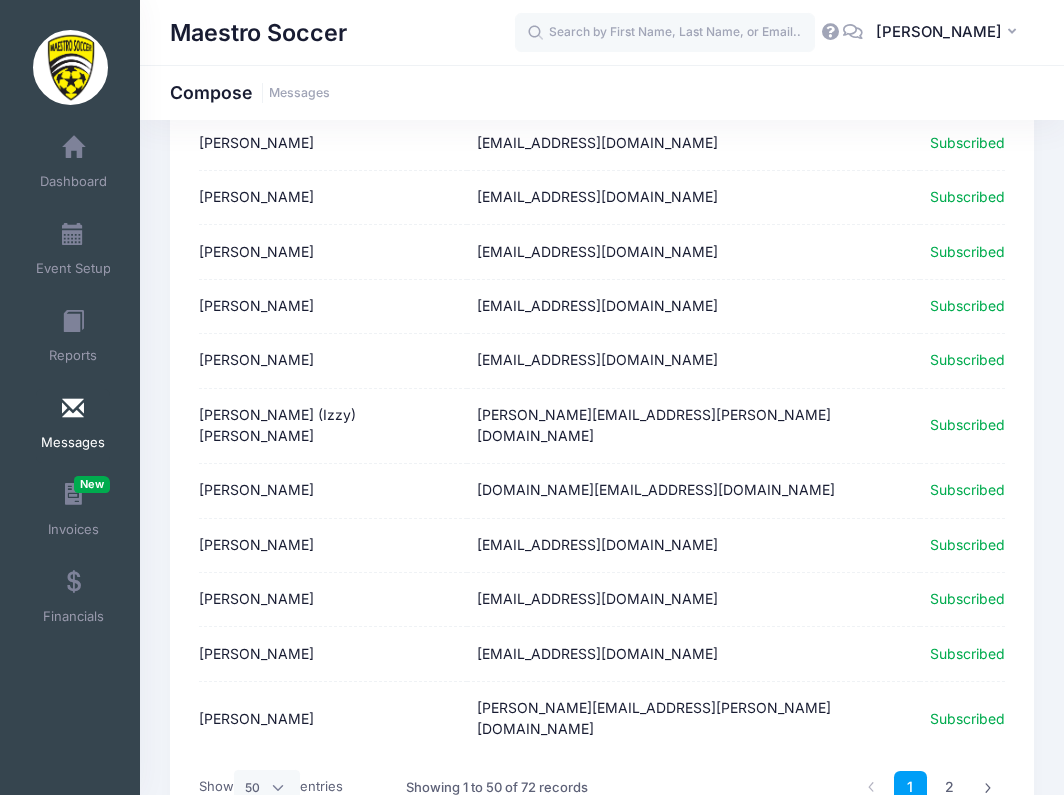 scroll, scrollTop: 2446, scrollLeft: 0, axis: vertical 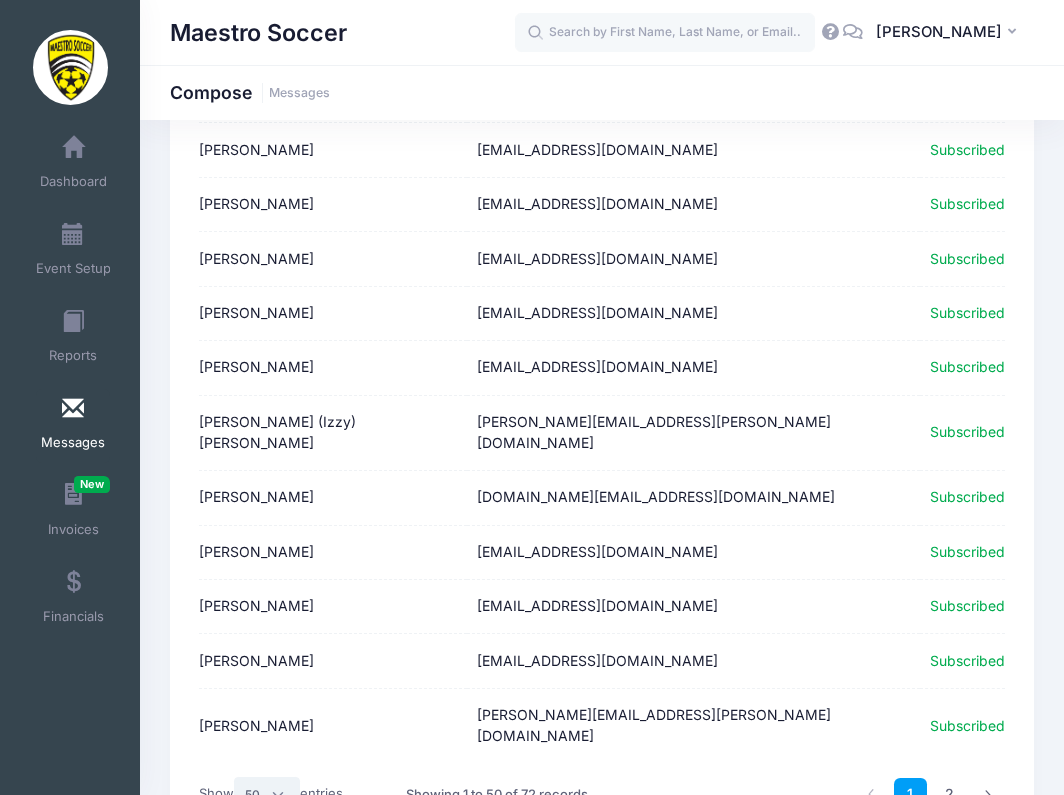 select on "-1" 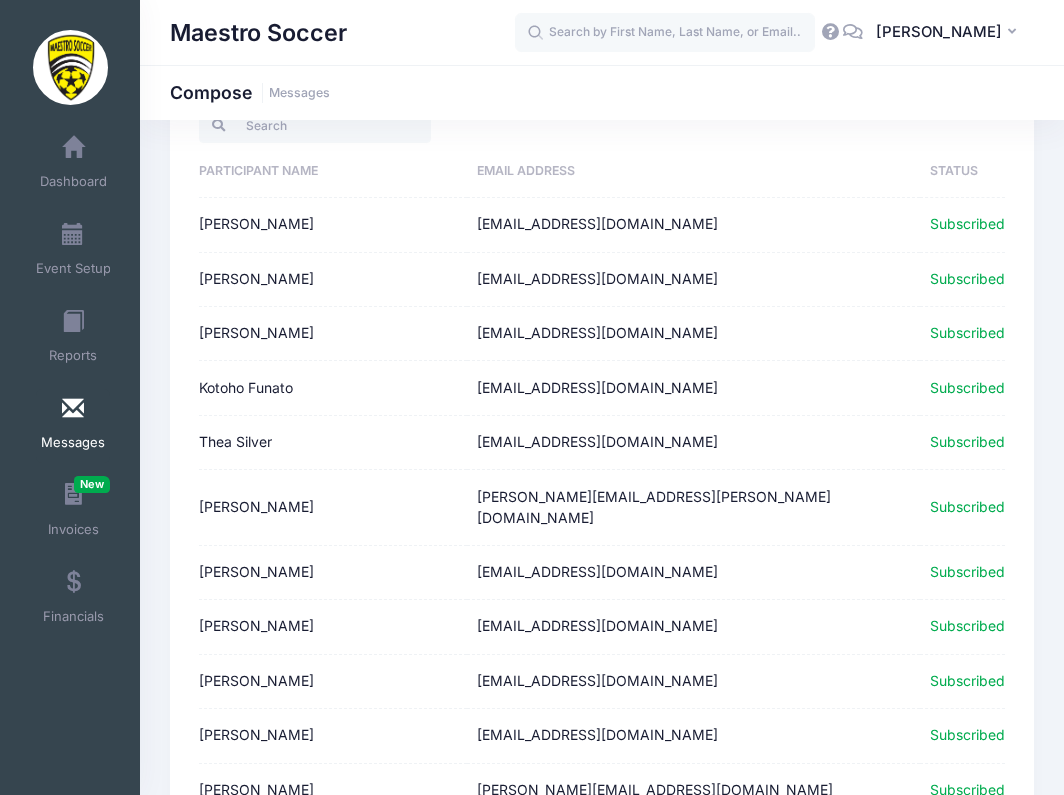 scroll, scrollTop: 97, scrollLeft: 0, axis: vertical 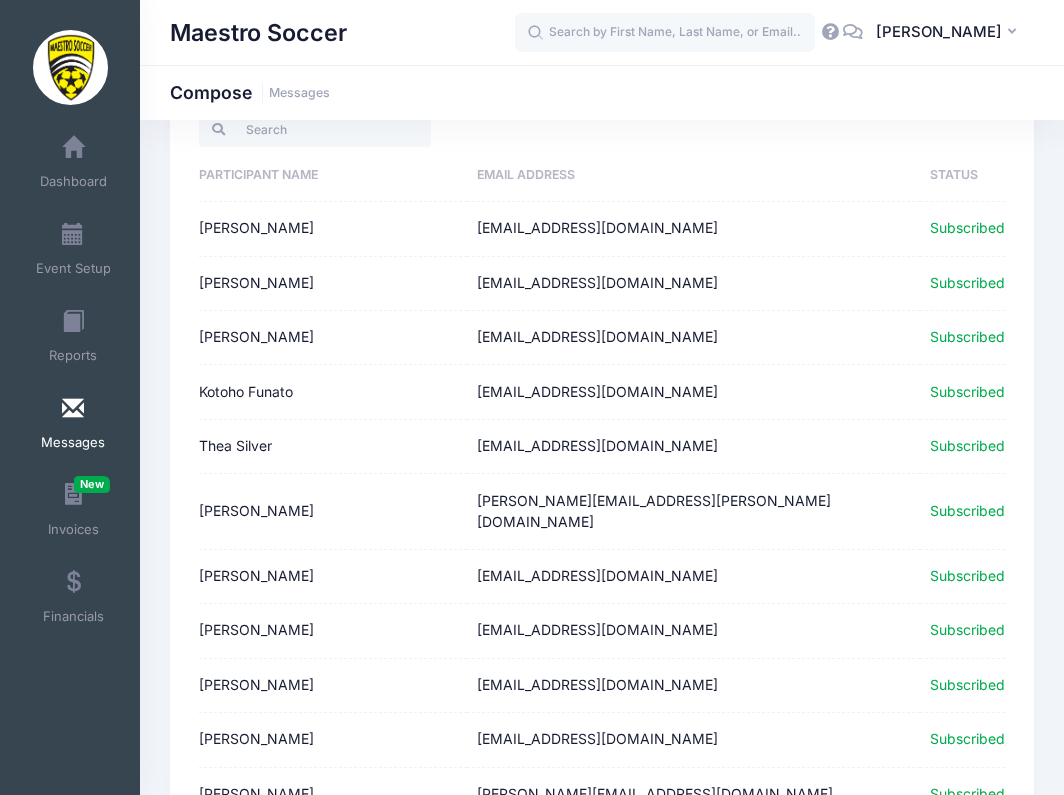 click at bounding box center [73, 409] 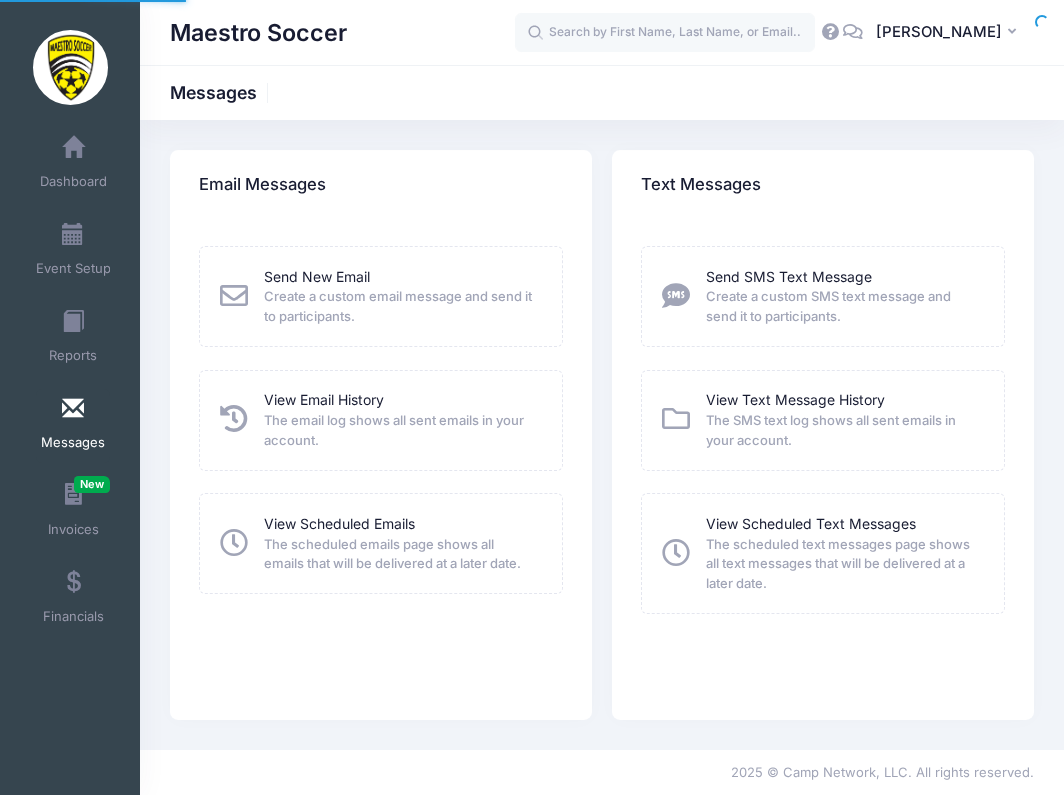 scroll, scrollTop: 0, scrollLeft: 0, axis: both 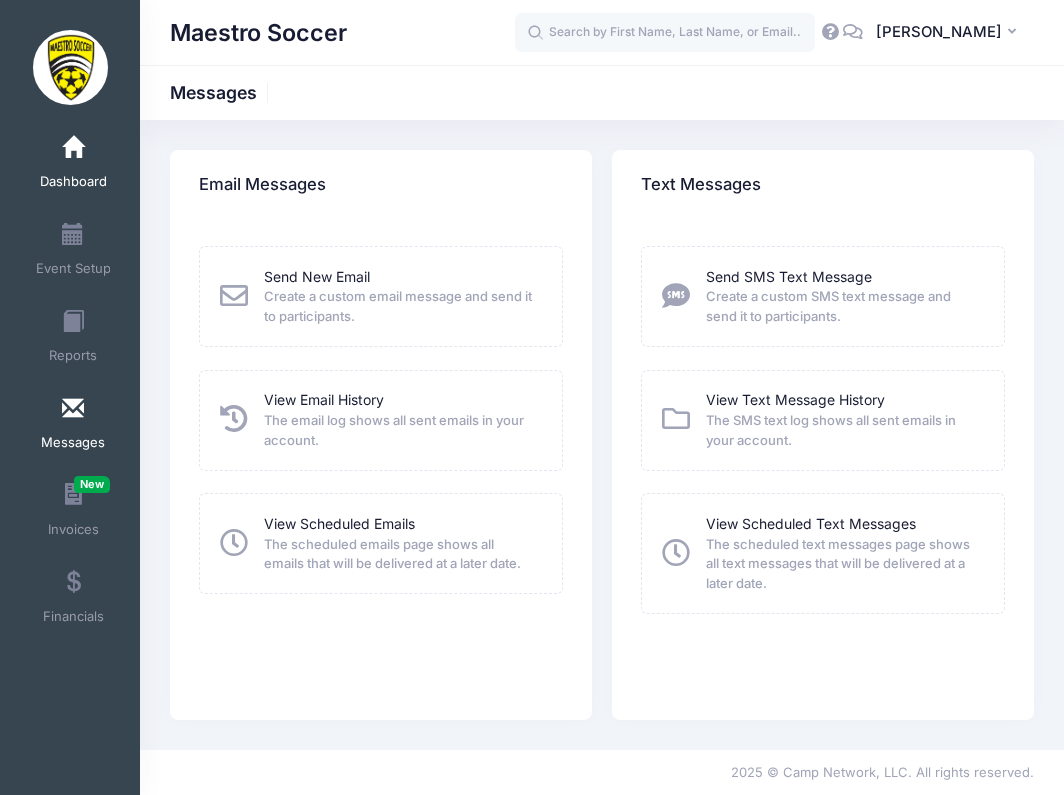 click on "Dashboard" at bounding box center (73, 182) 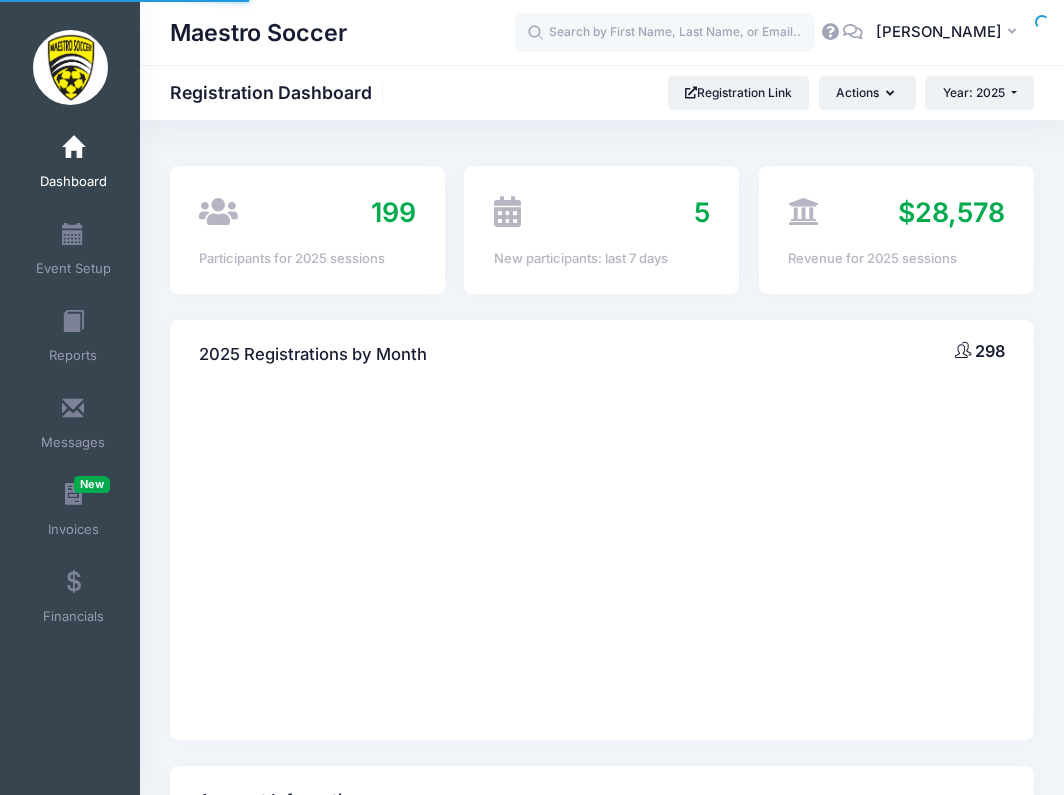 scroll, scrollTop: 0, scrollLeft: 0, axis: both 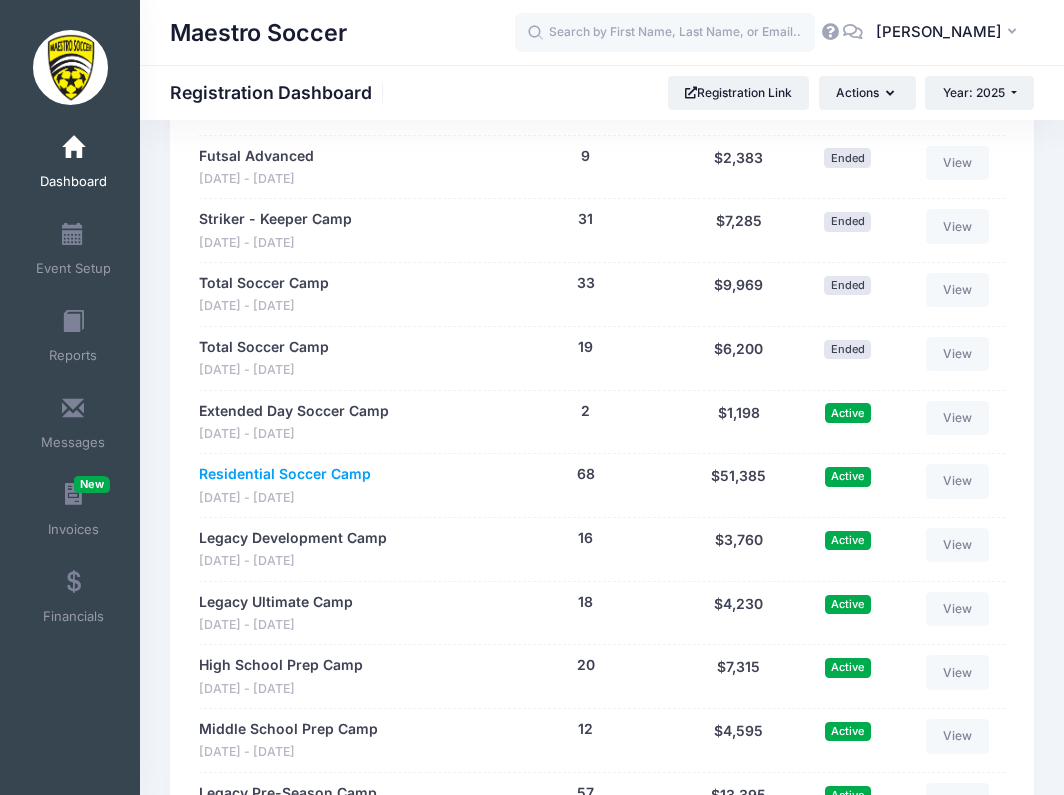 click on "Residential Soccer Camp" at bounding box center [285, 474] 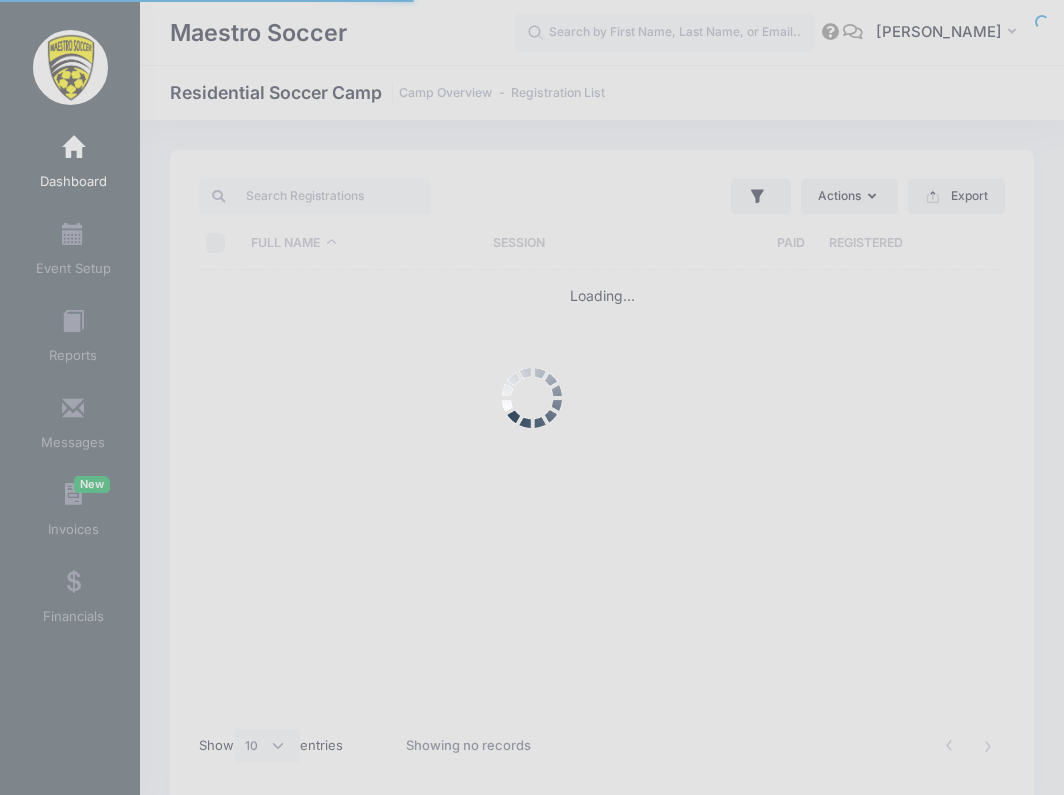 select on "10" 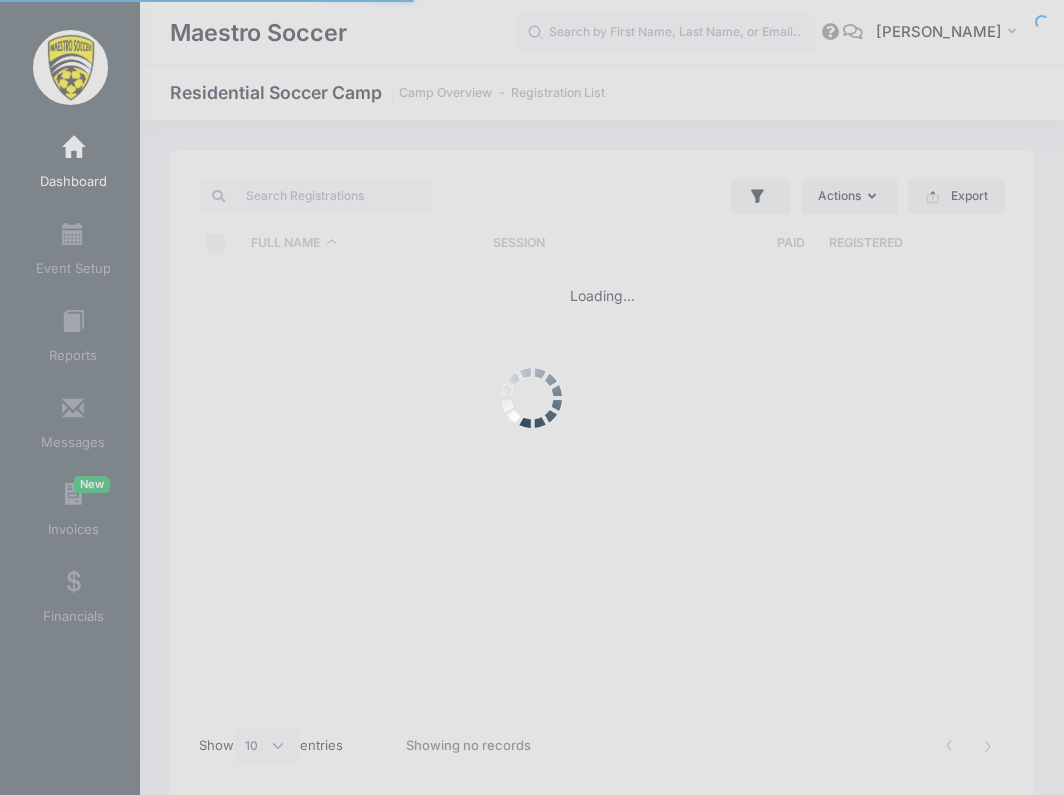 scroll, scrollTop: 0, scrollLeft: 0, axis: both 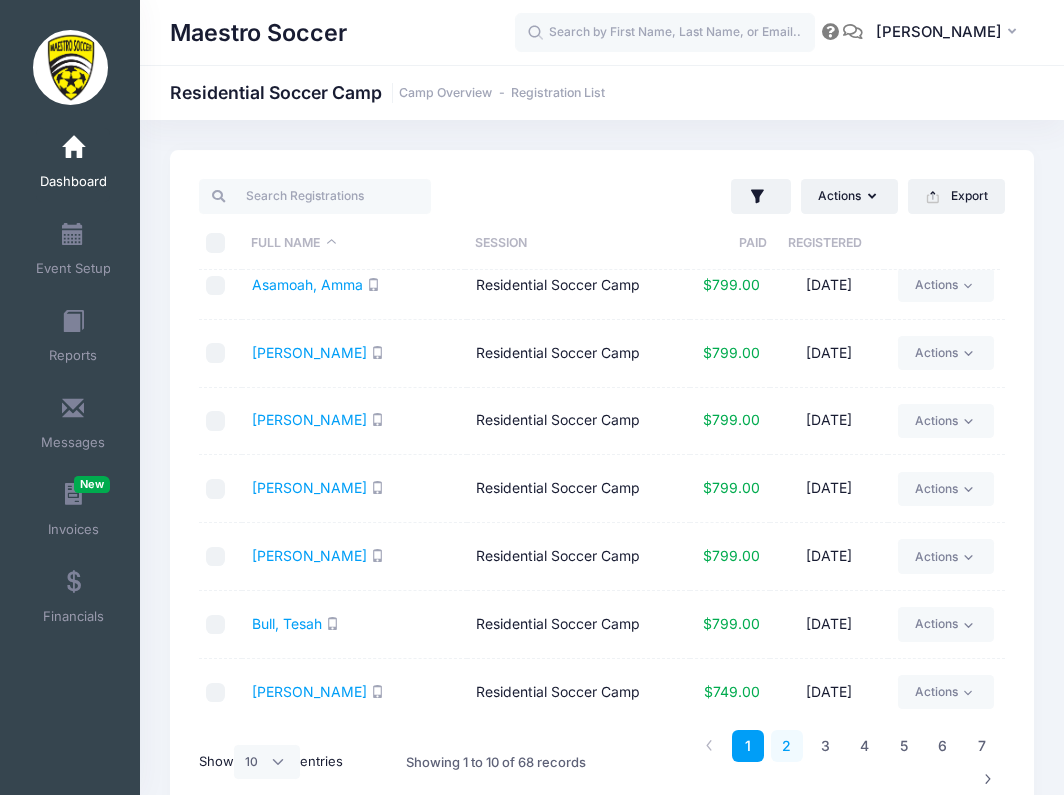 click on "2" at bounding box center (787, 746) 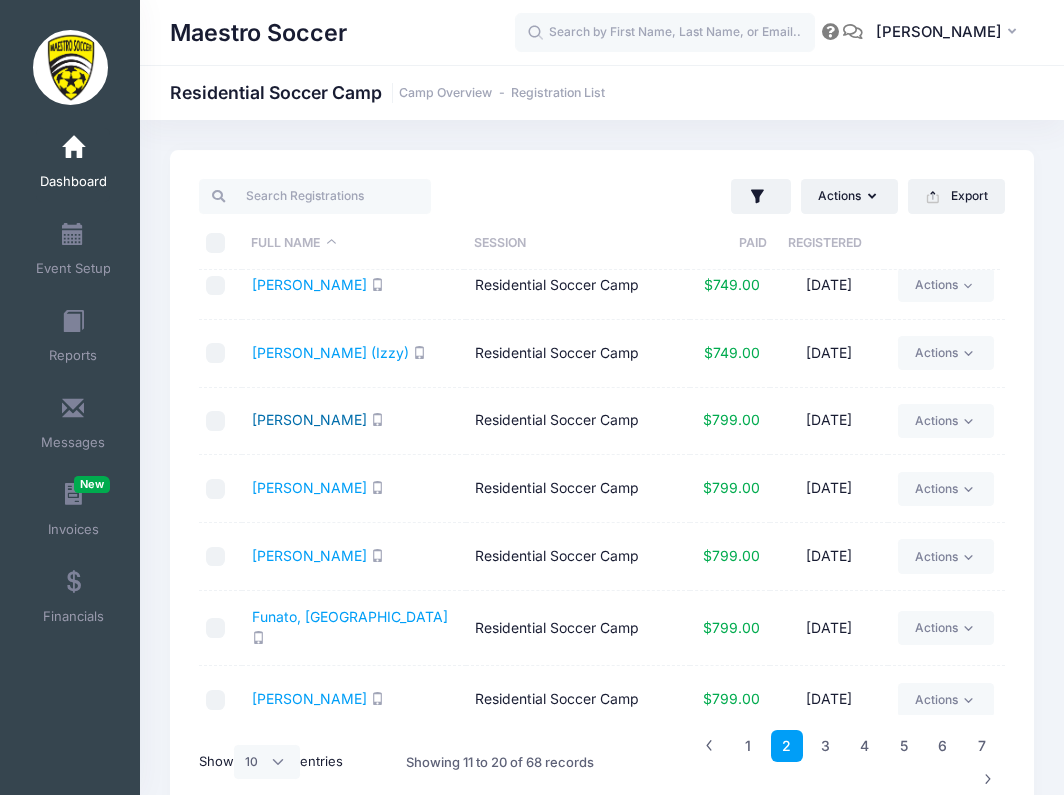 click on "[PERSON_NAME]" at bounding box center [309, 419] 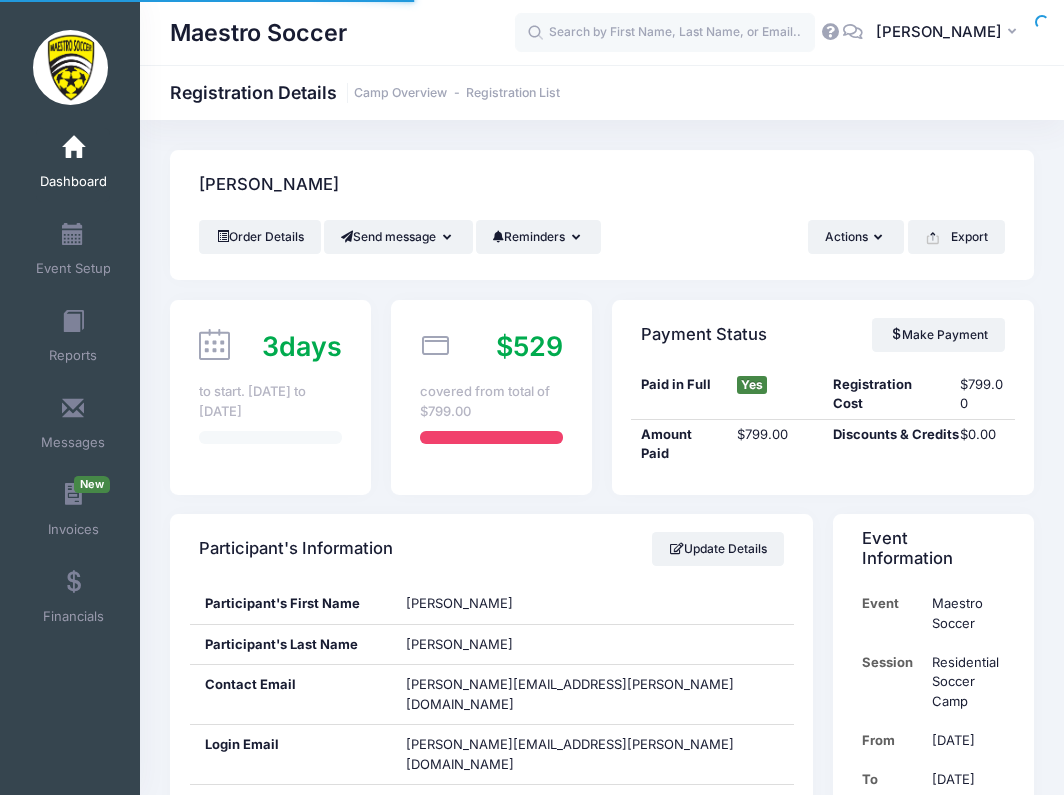 scroll, scrollTop: 0, scrollLeft: 0, axis: both 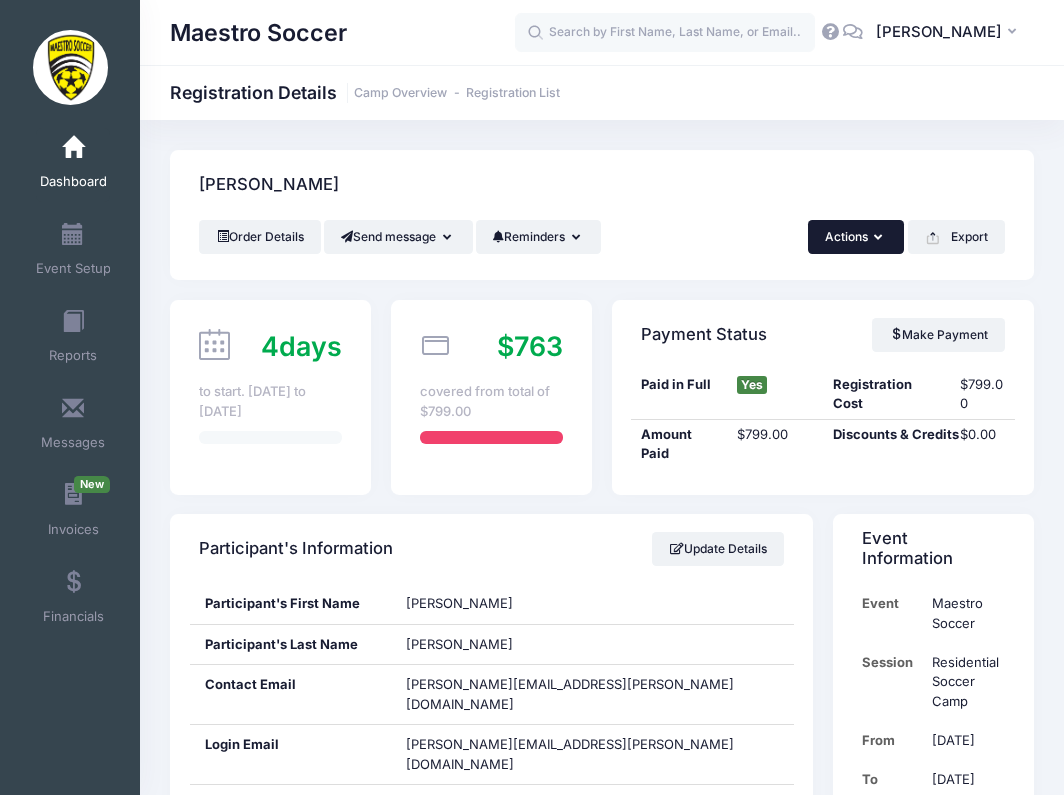 click on "Actions" at bounding box center [856, 237] 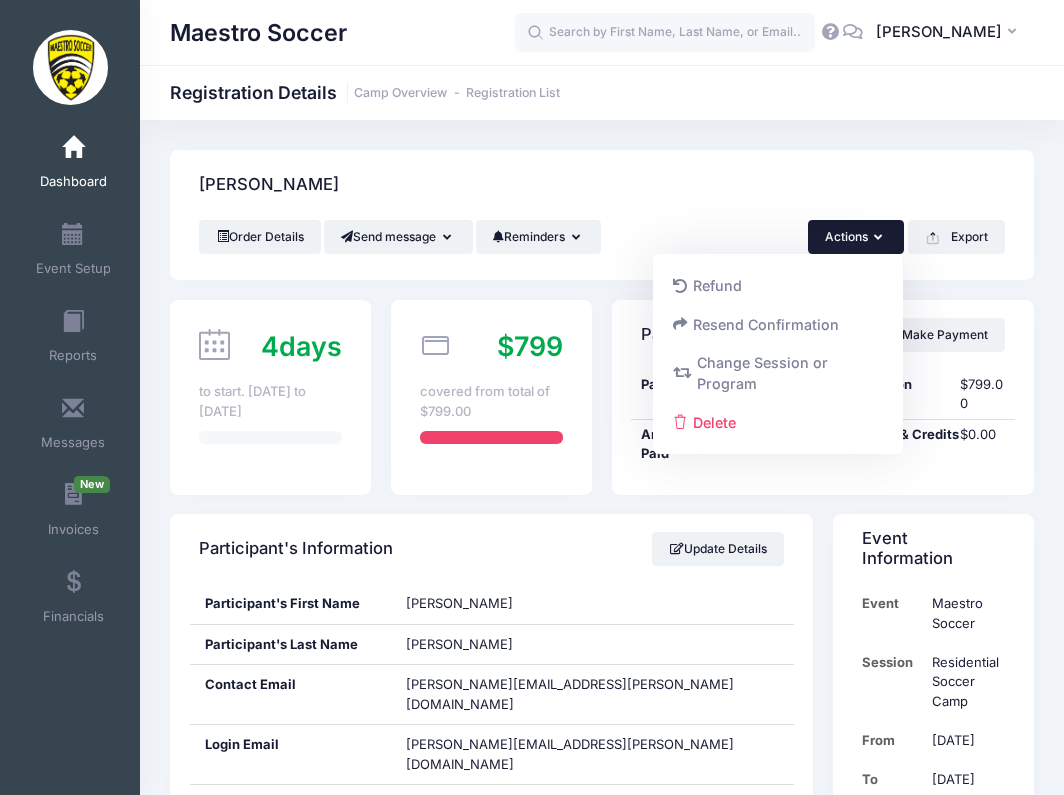 click on "[PERSON_NAME]" at bounding box center [602, 185] 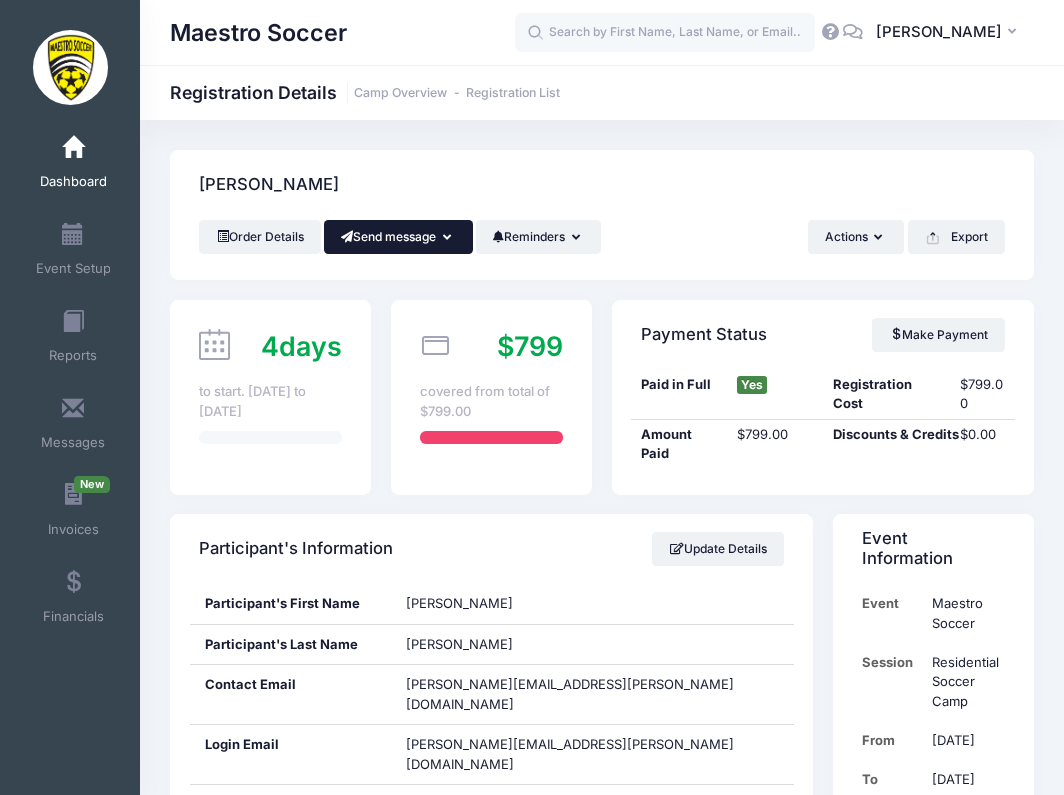 click on "Send message" at bounding box center [398, 237] 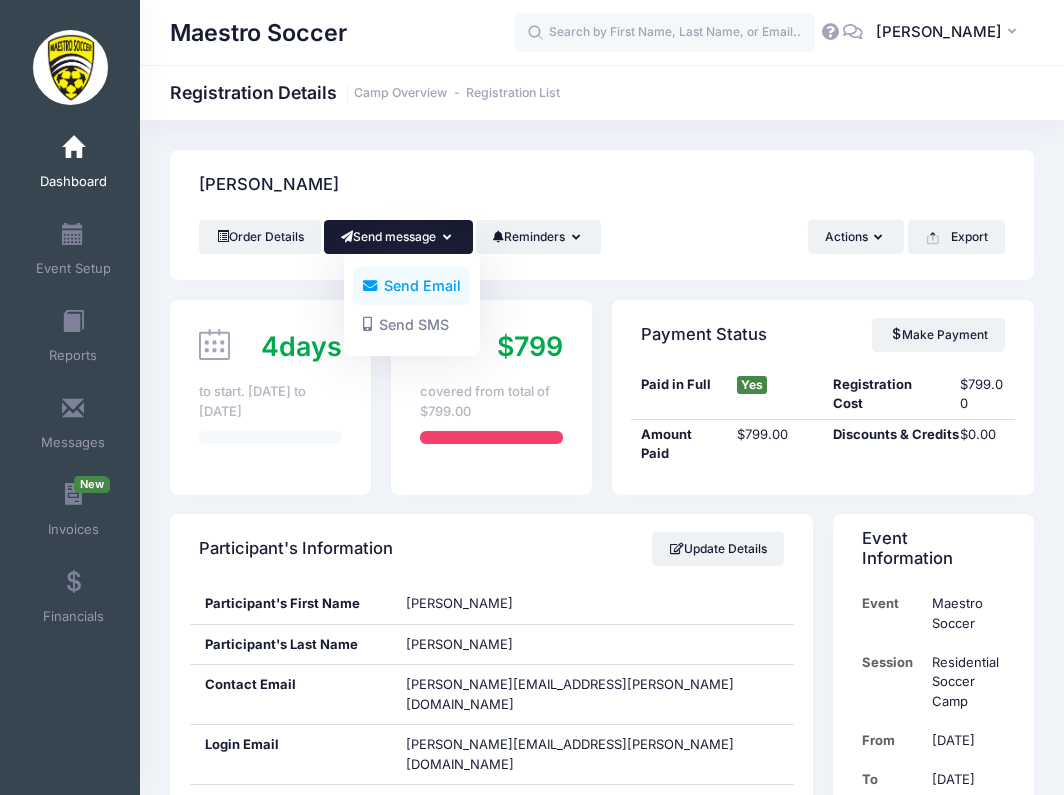click on "Send Email" at bounding box center (411, 286) 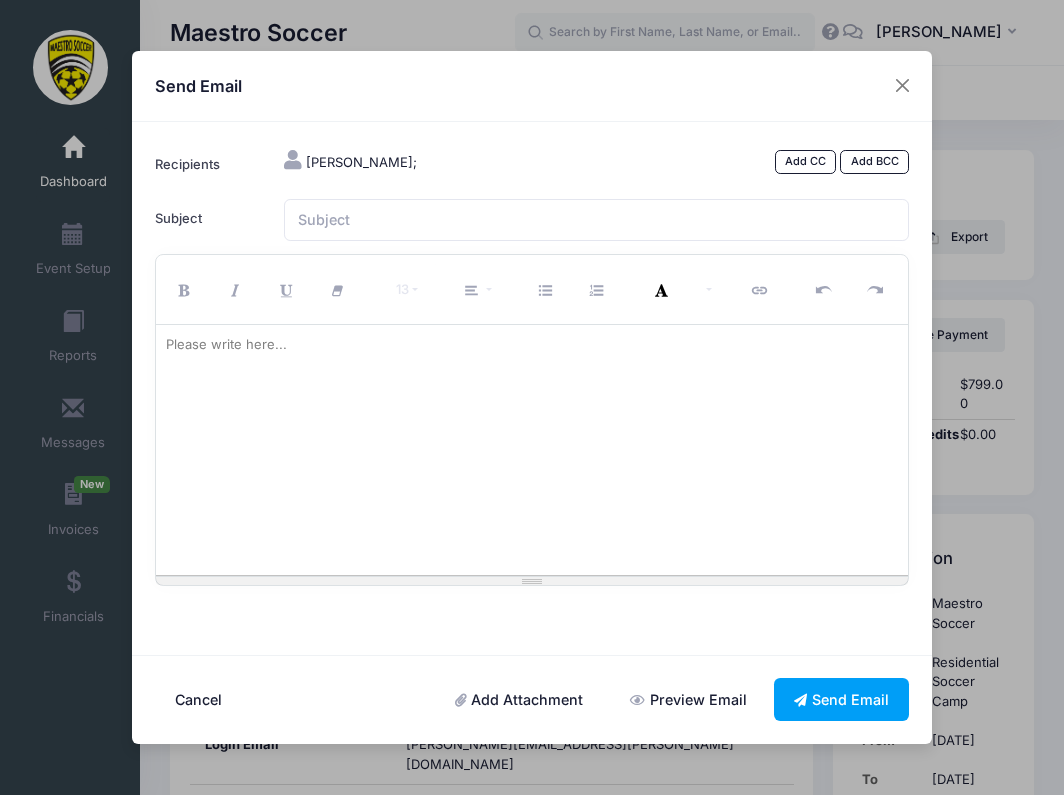 click at bounding box center [532, 450] 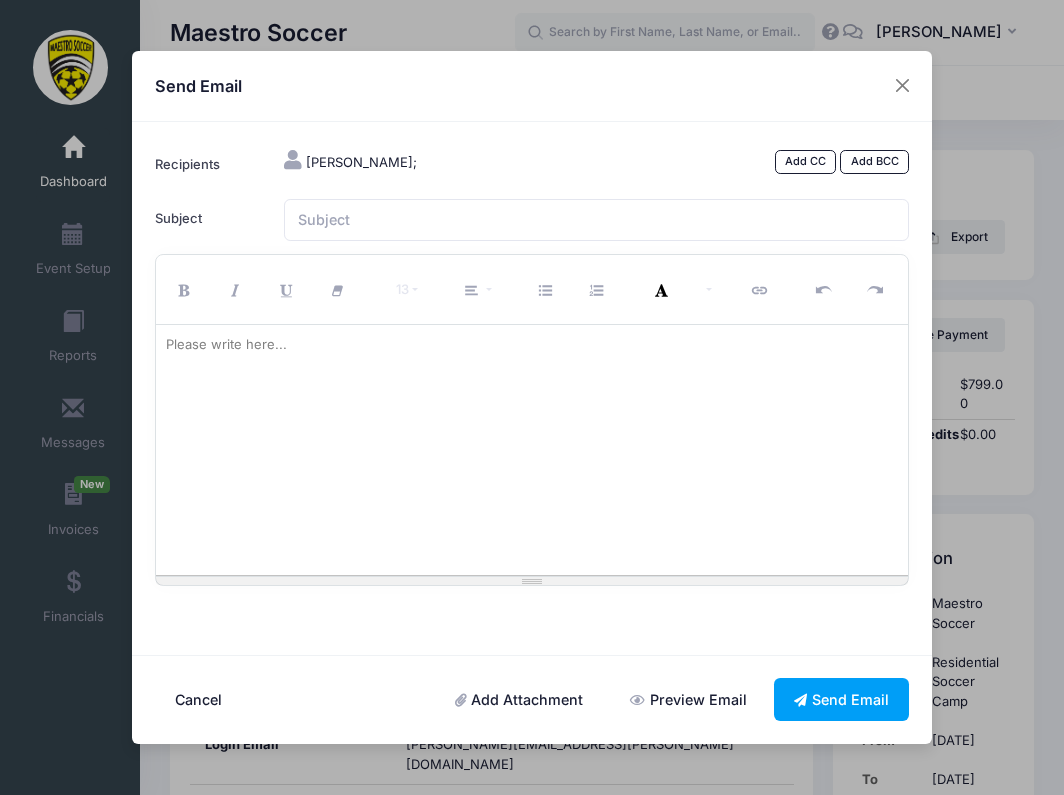 paste 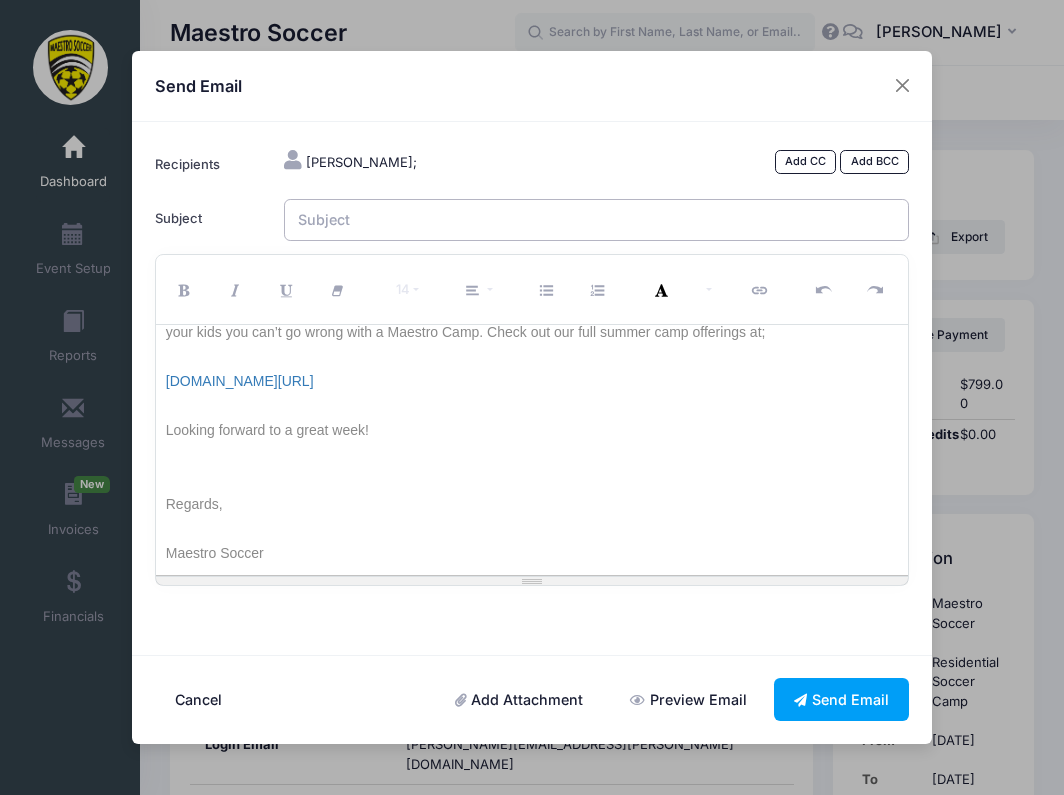 click on "Subject" at bounding box center [597, 220] 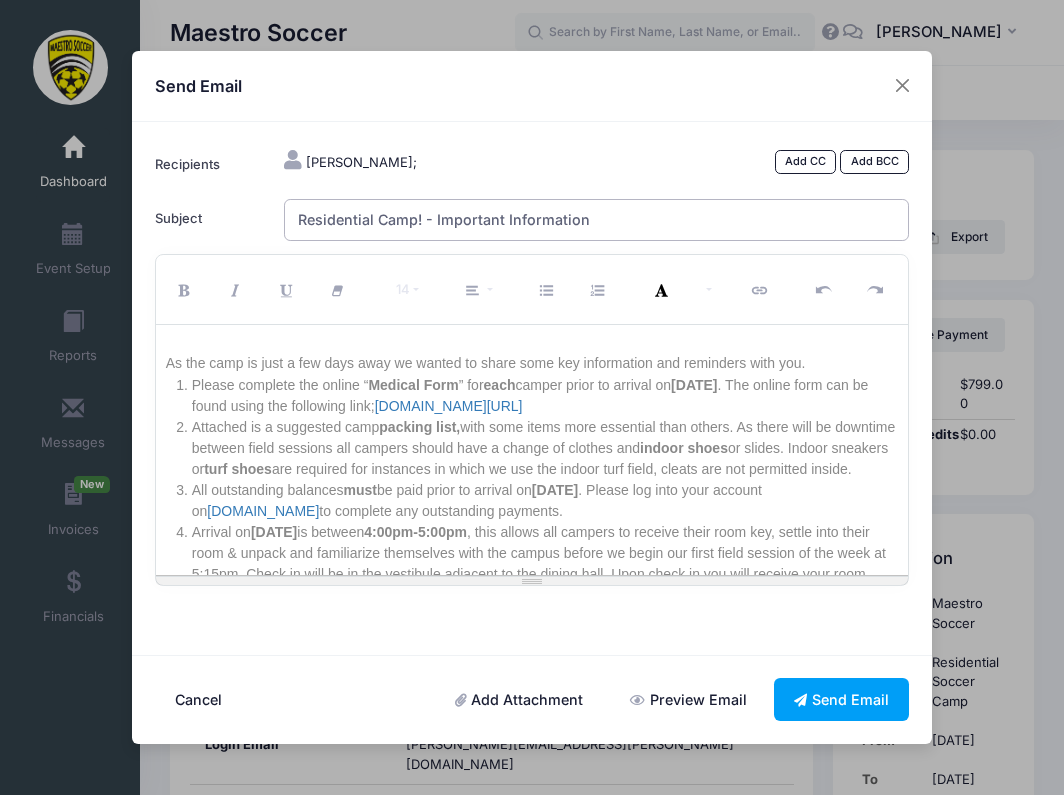scroll, scrollTop: 108, scrollLeft: 0, axis: vertical 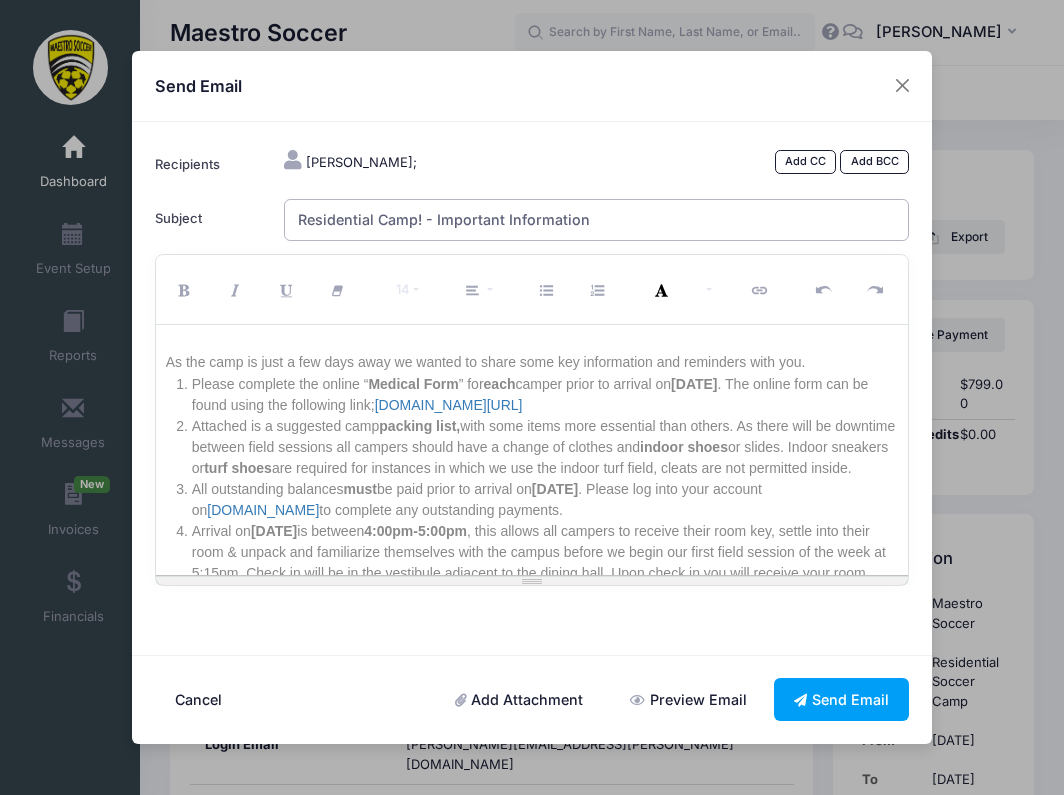 type on "Residential Camp! - Important Information" 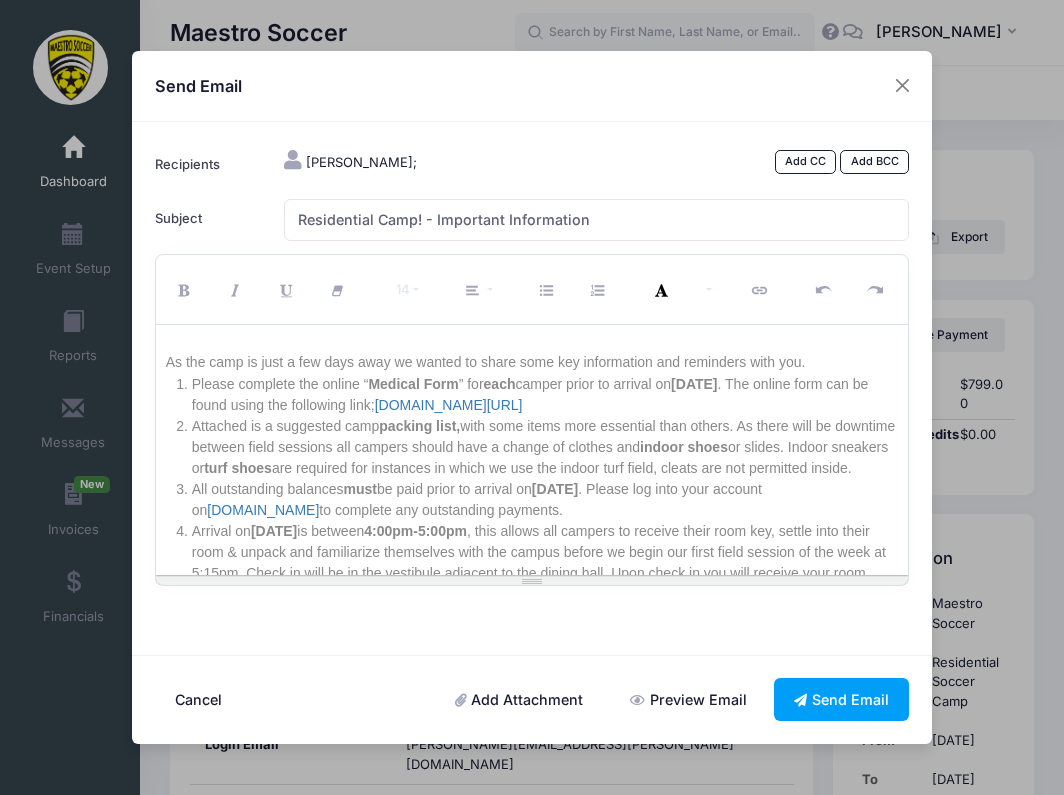 click on "Add Attachment" at bounding box center [519, 699] 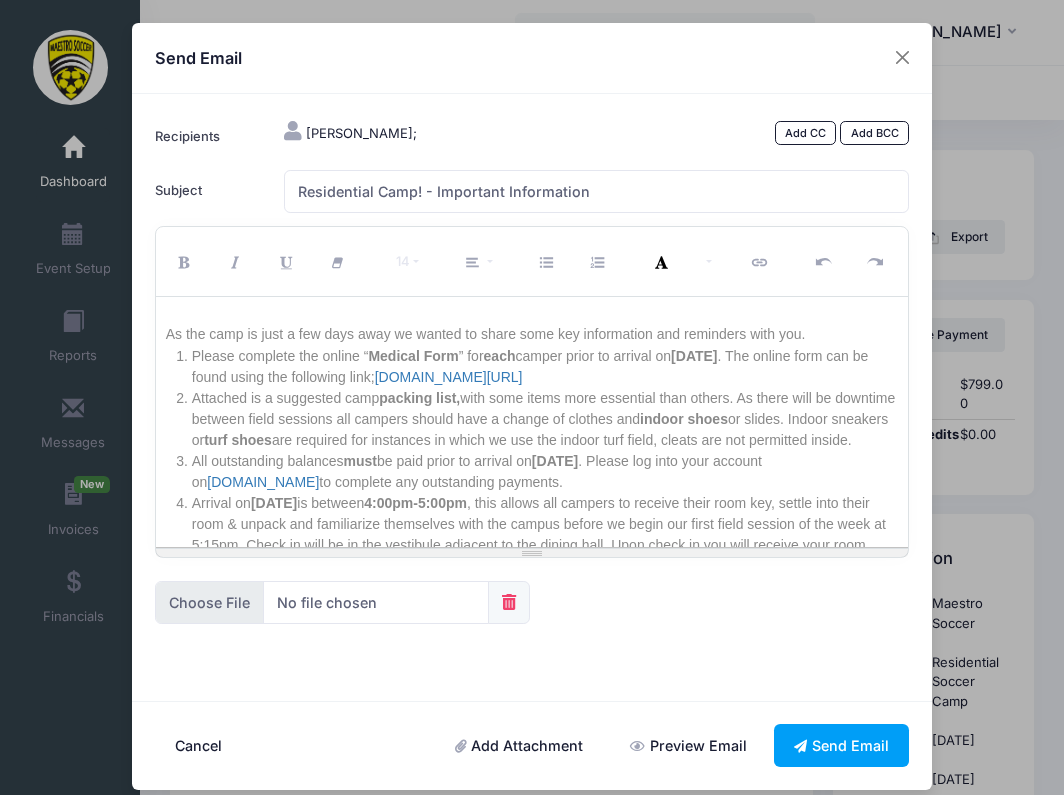 click at bounding box center (322, 602) 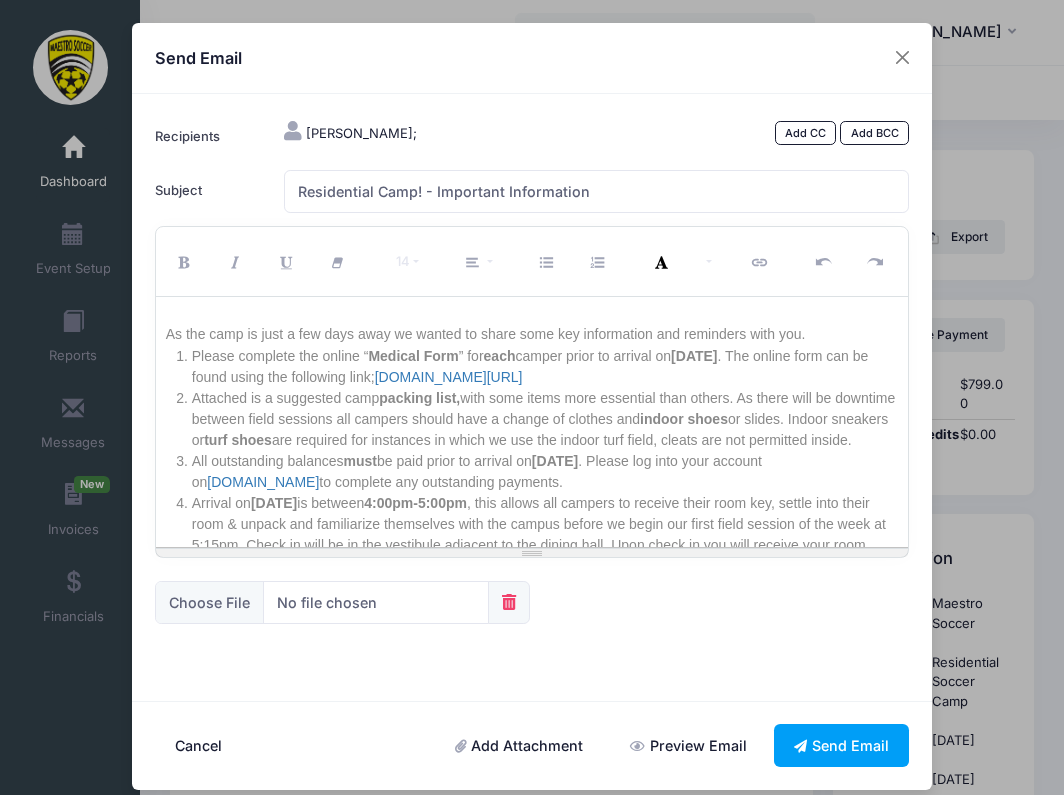 click on "Add Attachment" at bounding box center (519, 745) 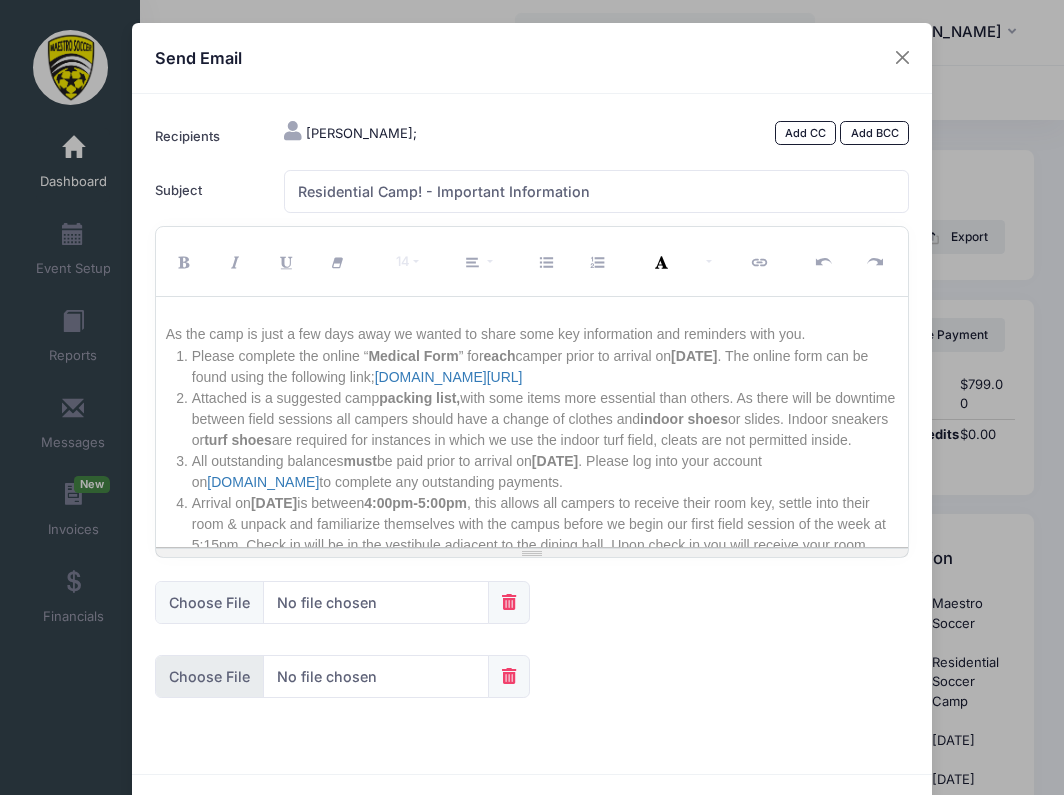 click at bounding box center [322, 676] 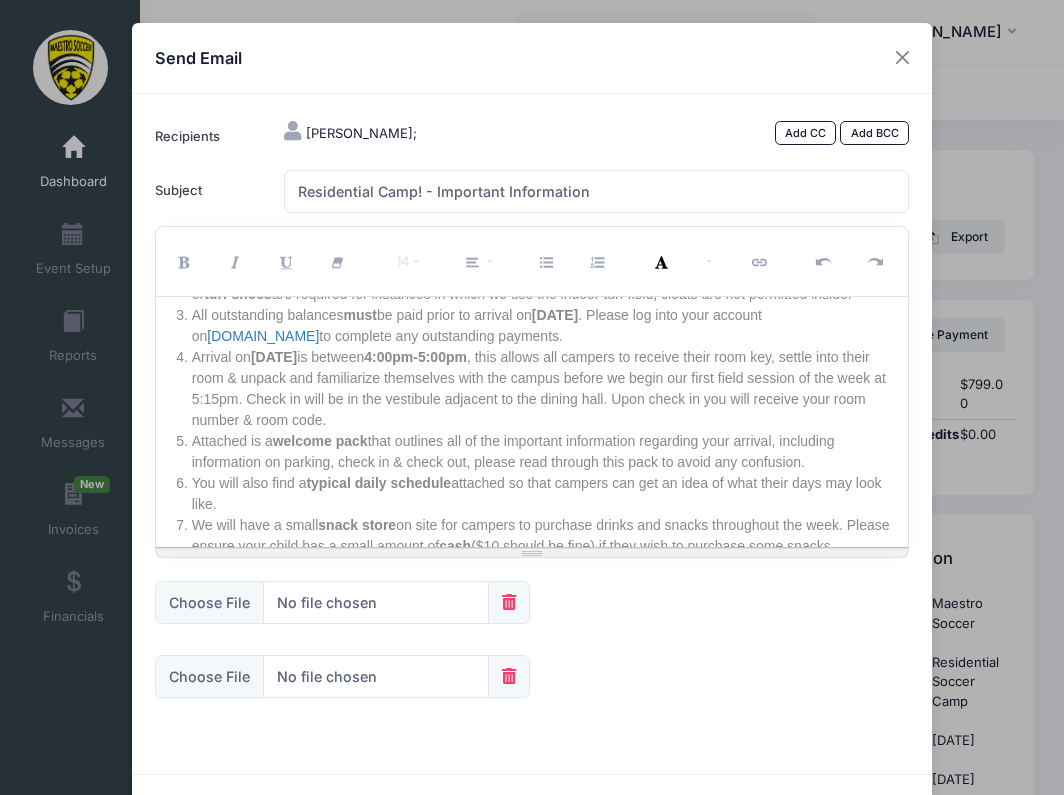 scroll, scrollTop: 336, scrollLeft: 0, axis: vertical 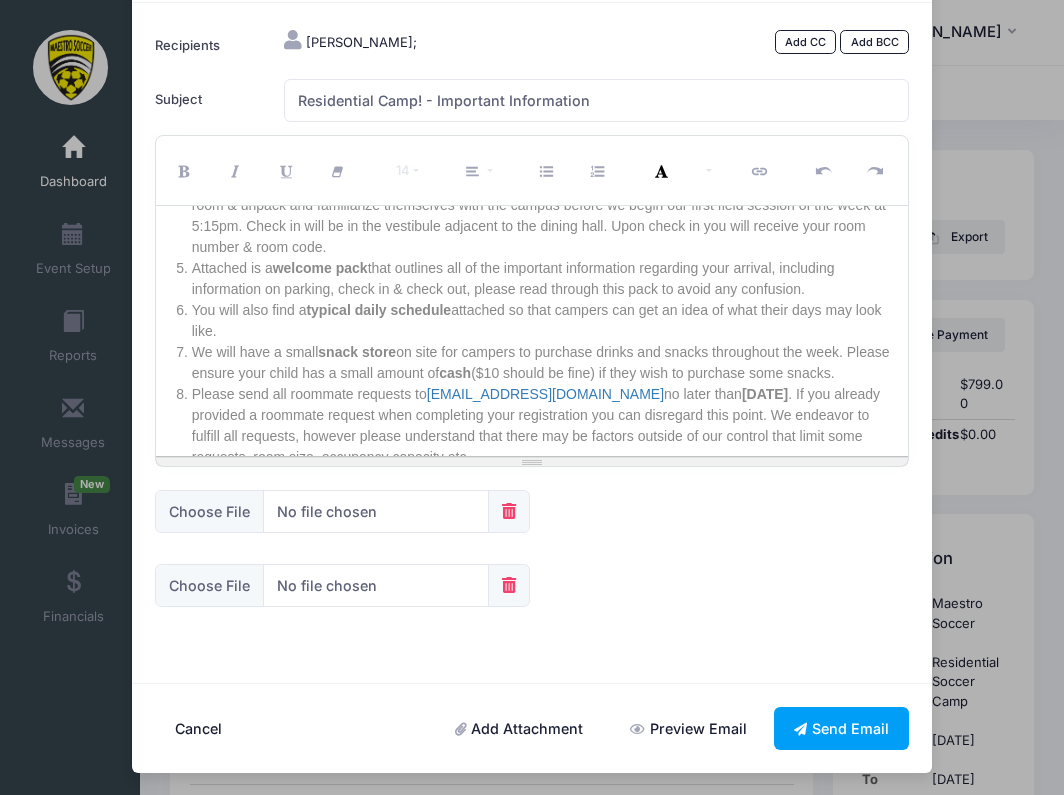 click on "Add Attachment" at bounding box center [519, 728] 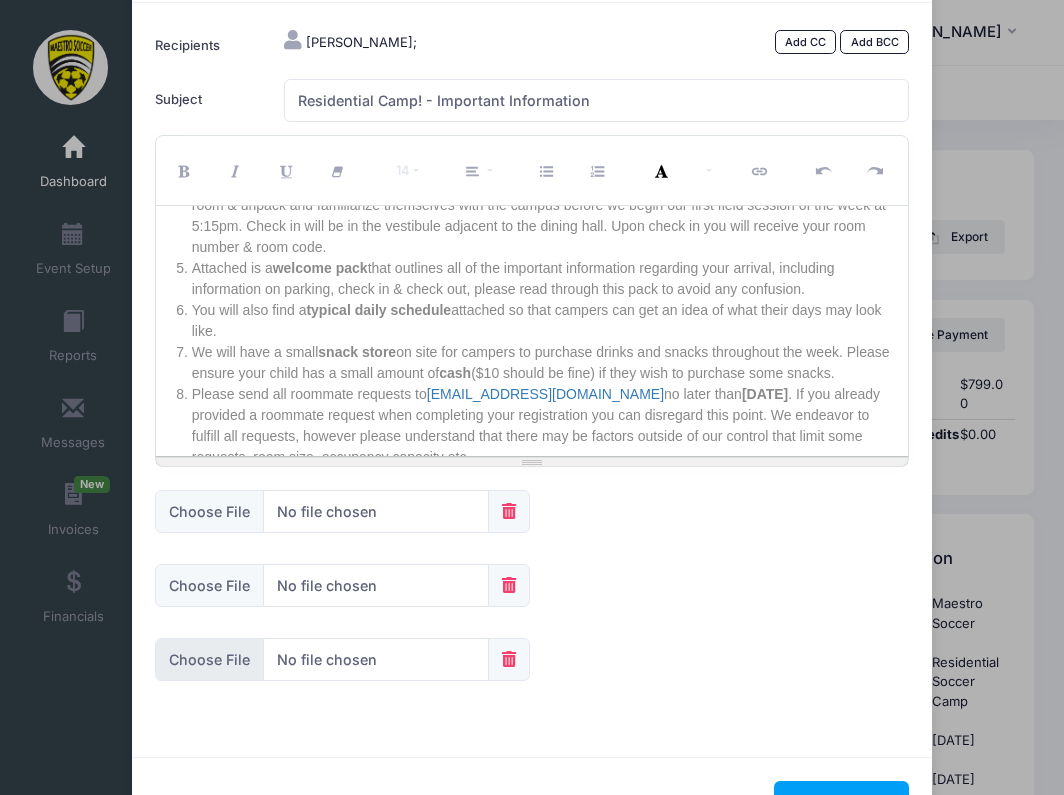 click at bounding box center [322, 659] 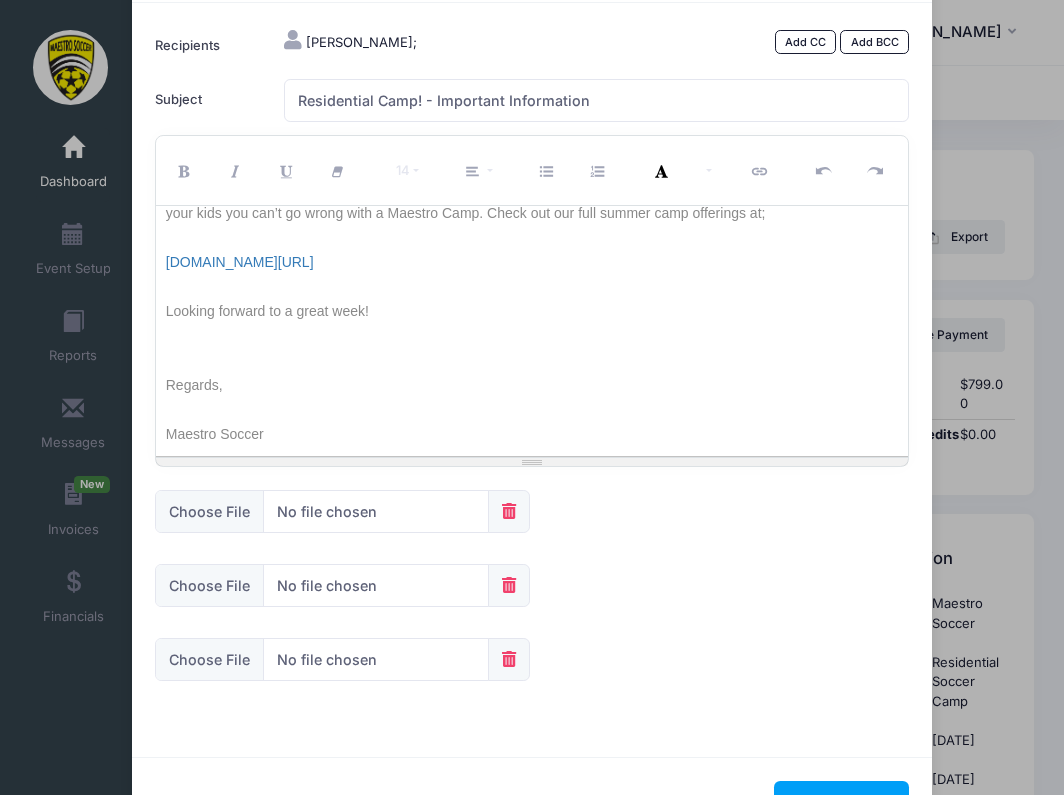 scroll, scrollTop: 1272, scrollLeft: 0, axis: vertical 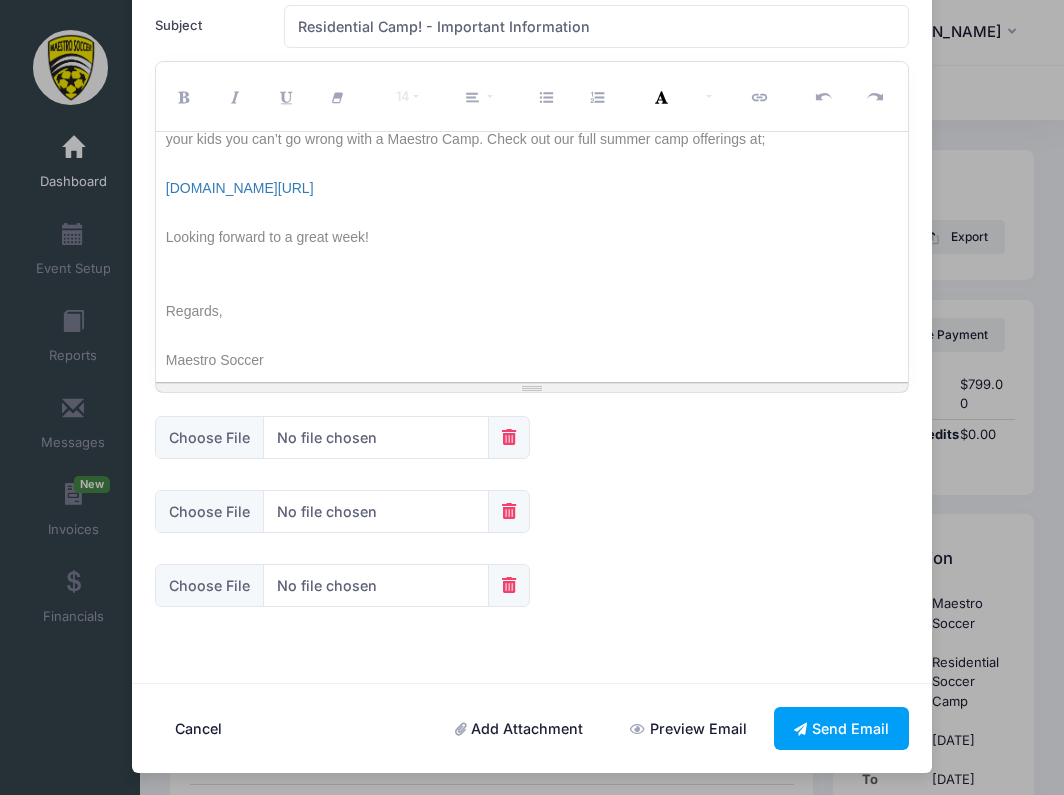 click on "Preview Email" at bounding box center (689, 728) 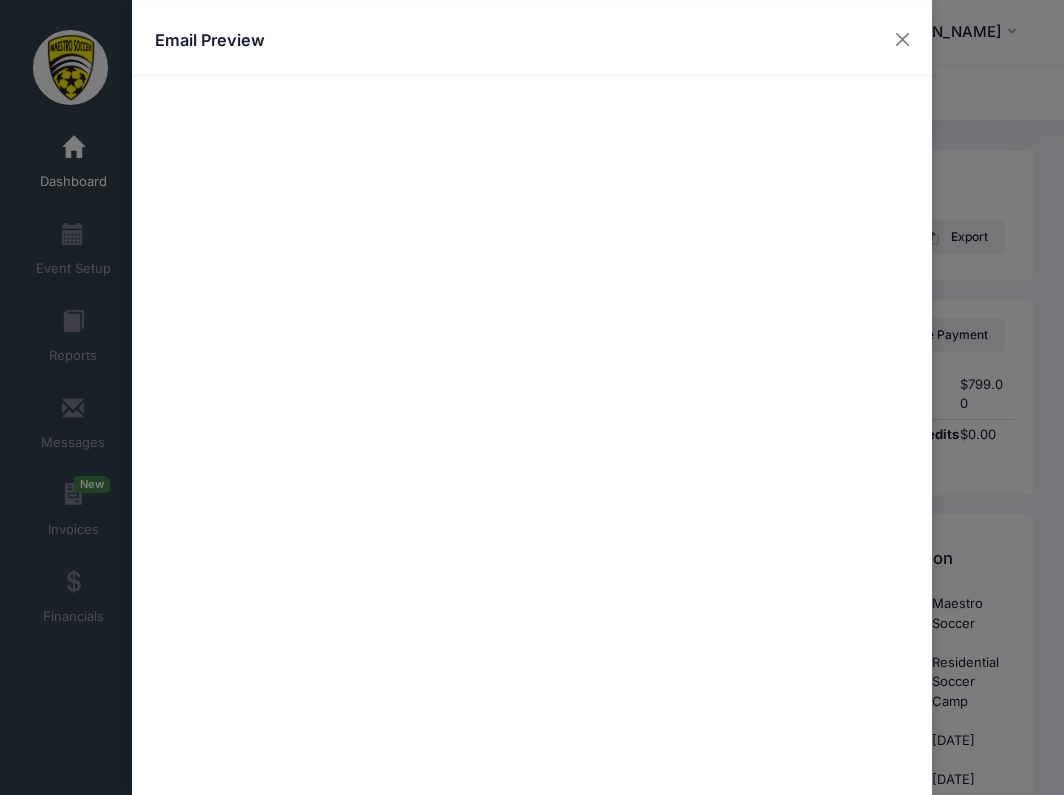 scroll, scrollTop: 0, scrollLeft: 0, axis: both 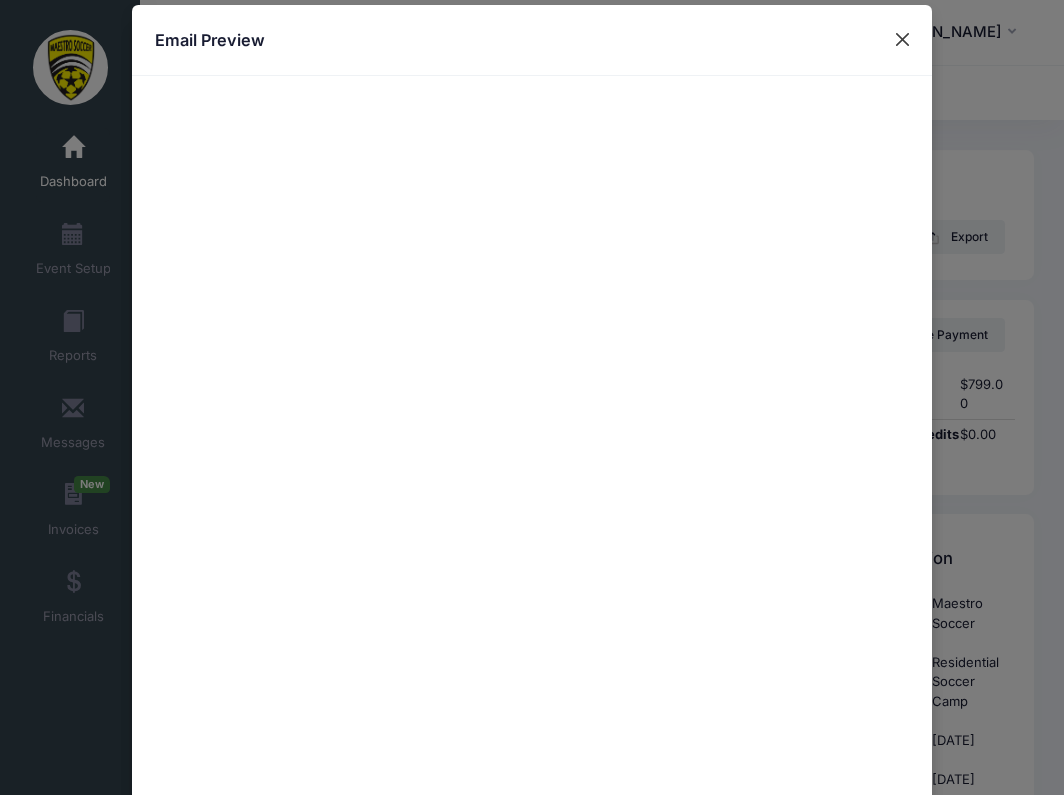 click at bounding box center [903, 40] 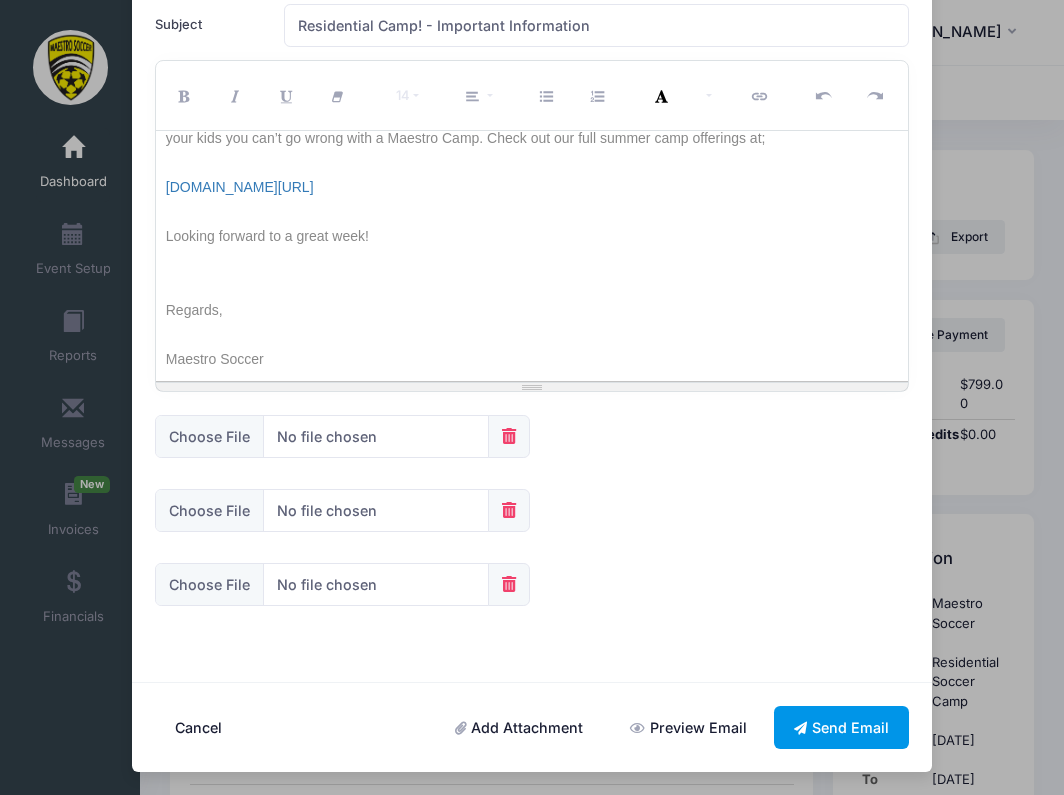 scroll, scrollTop: 165, scrollLeft: 0, axis: vertical 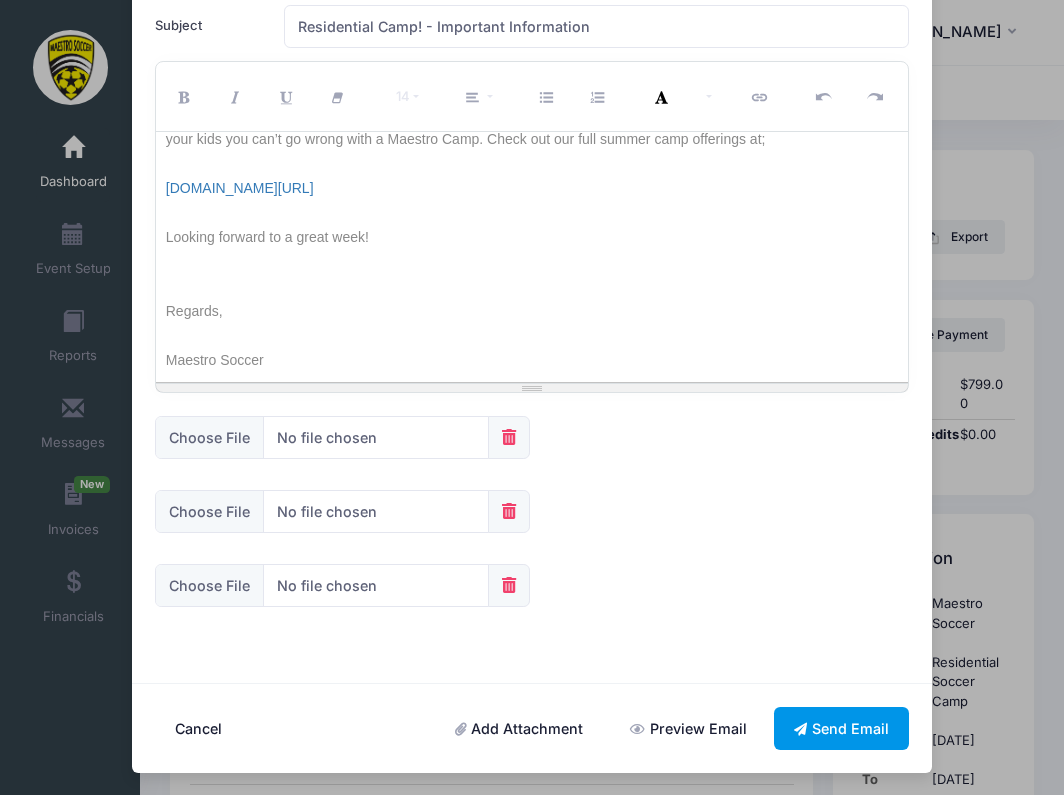 click on "Send Email" at bounding box center (842, 728) 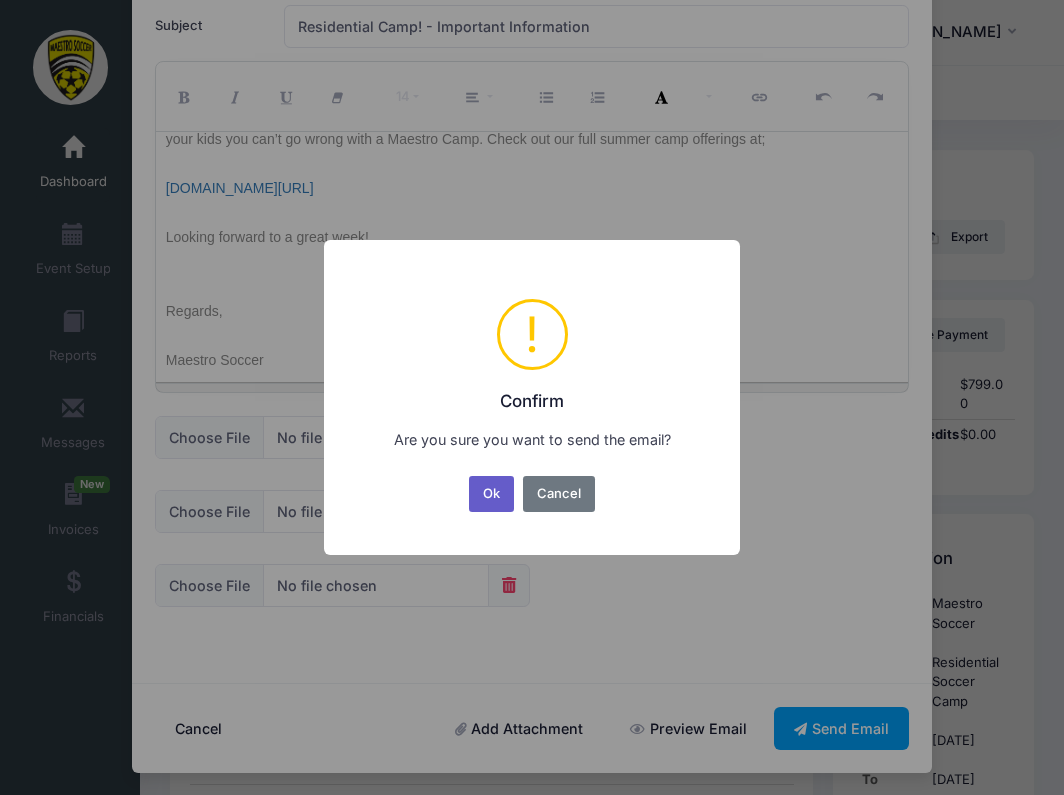 click on "Ok" at bounding box center [492, 494] 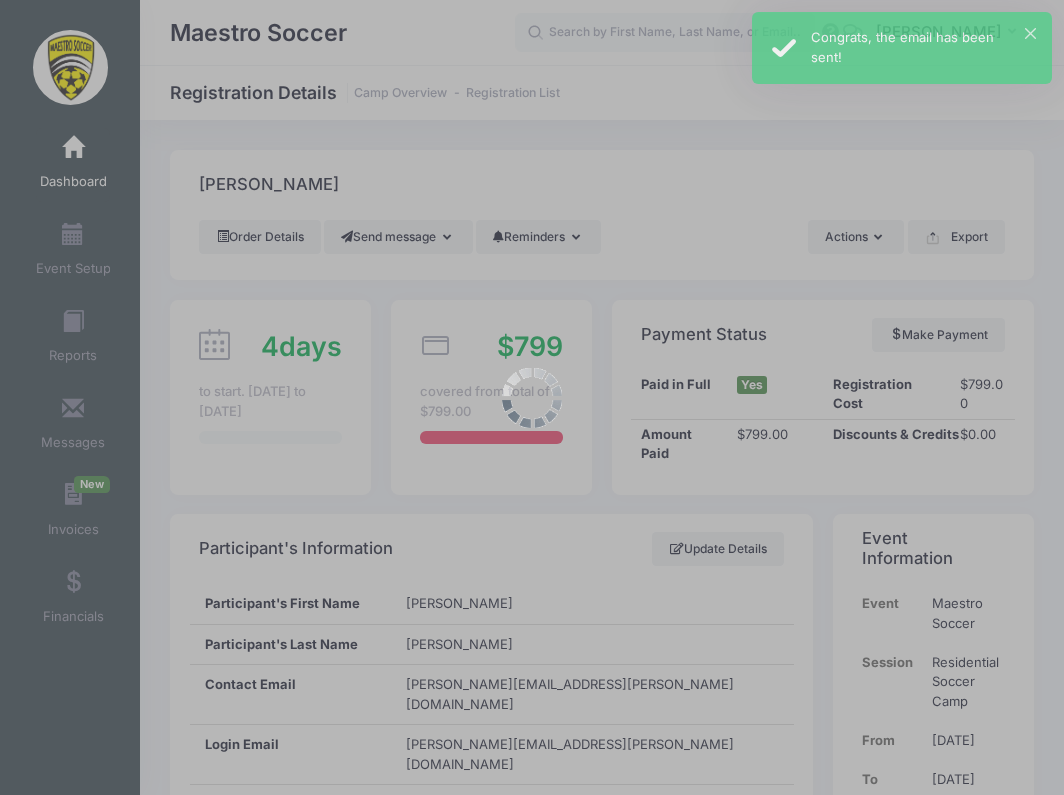 scroll, scrollTop: 0, scrollLeft: 0, axis: both 